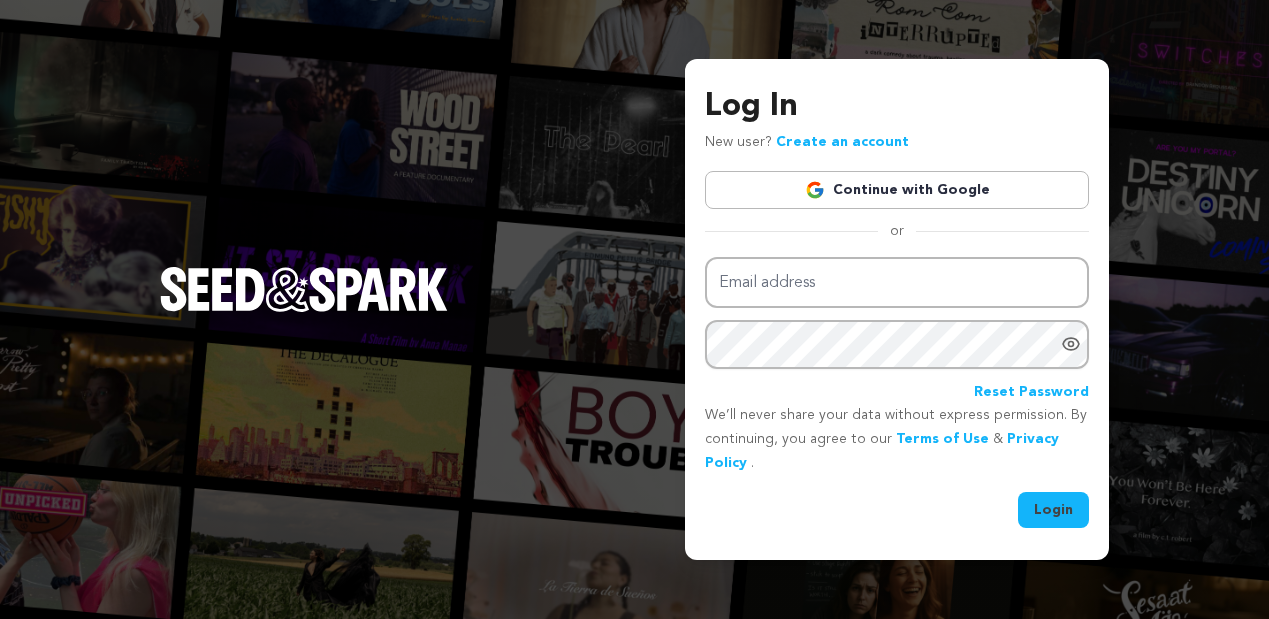 scroll, scrollTop: 0, scrollLeft: 0, axis: both 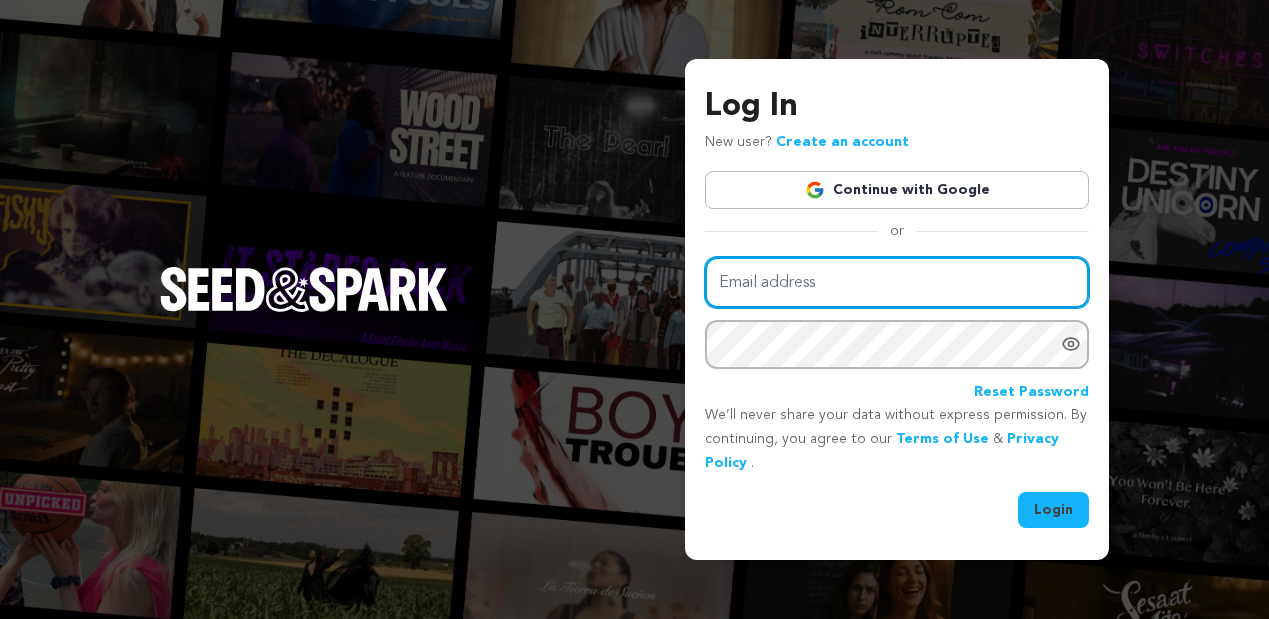 type on "[USERNAME]@example.com" 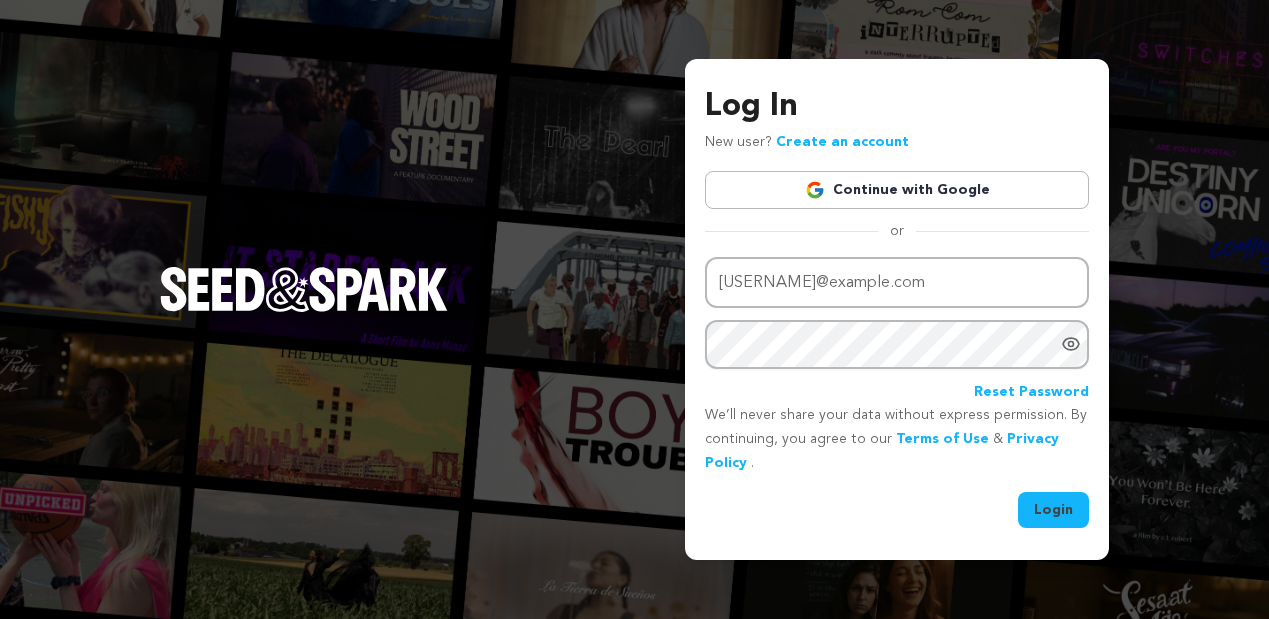 click on "Login" at bounding box center [1053, 510] 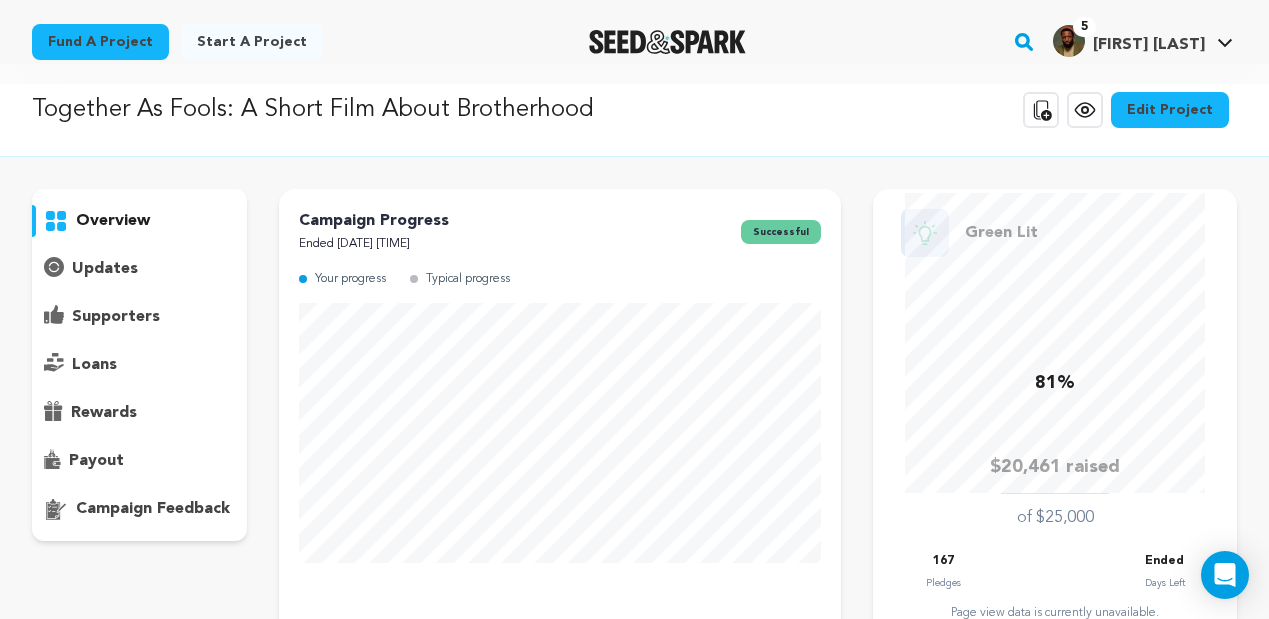 scroll, scrollTop: 174, scrollLeft: 0, axis: vertical 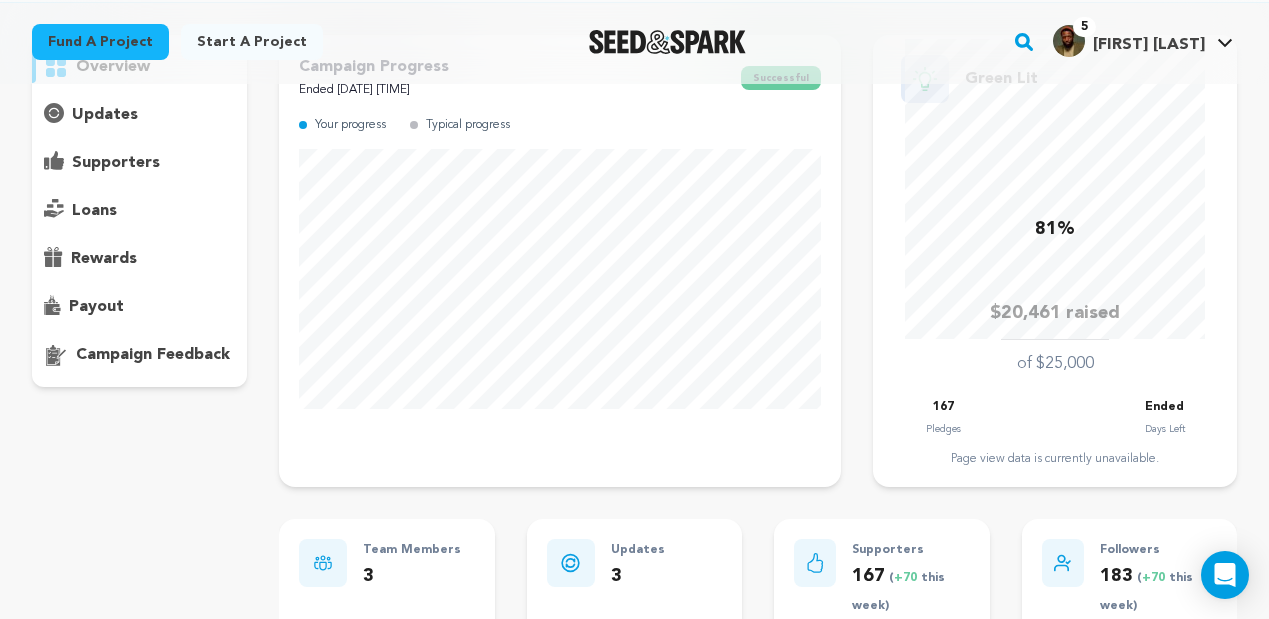 click on "overview" at bounding box center (139, 211) 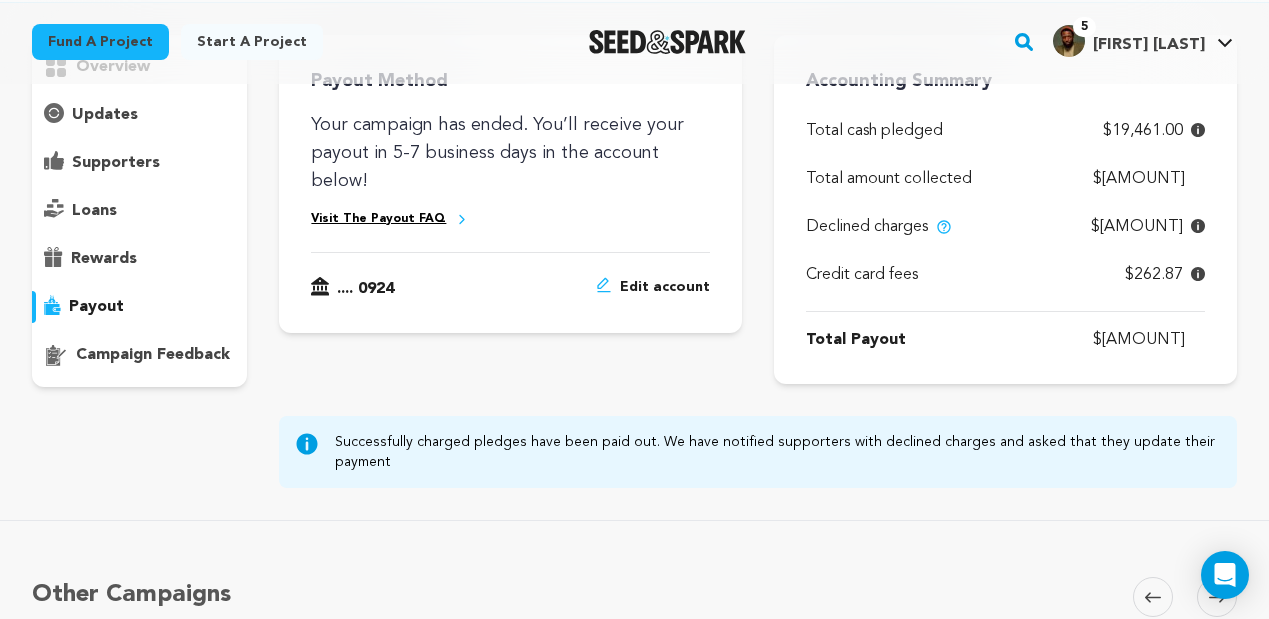 click on "rewards" at bounding box center (139, 259) 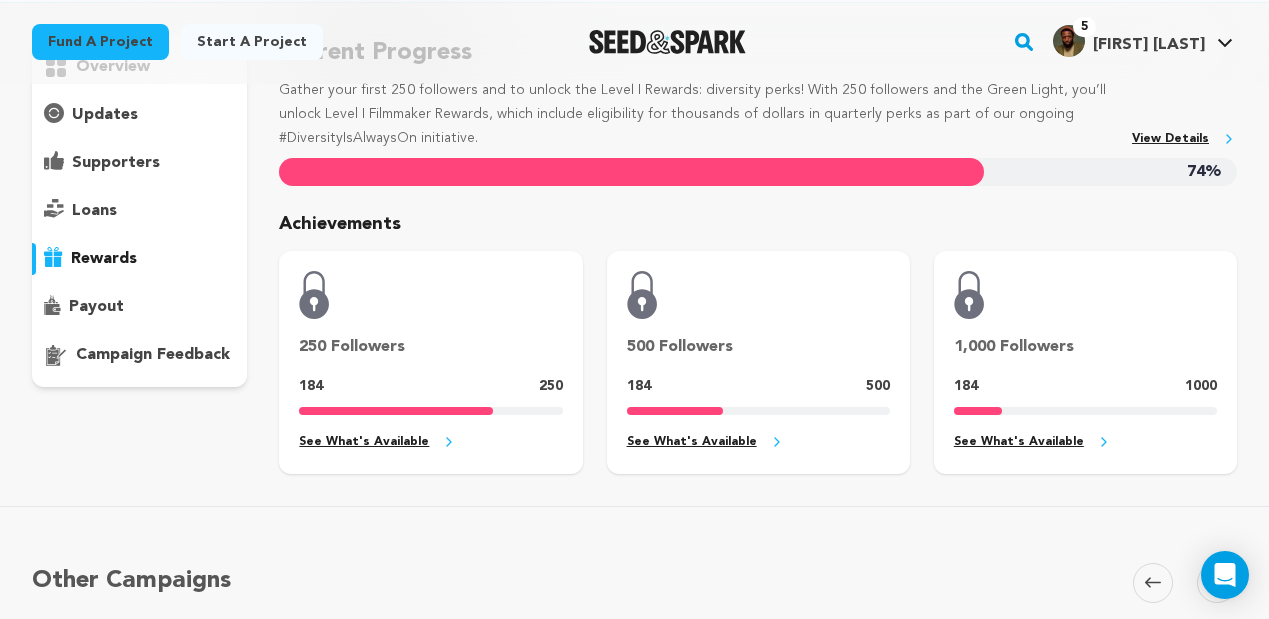 click on "loans" at bounding box center (139, 211) 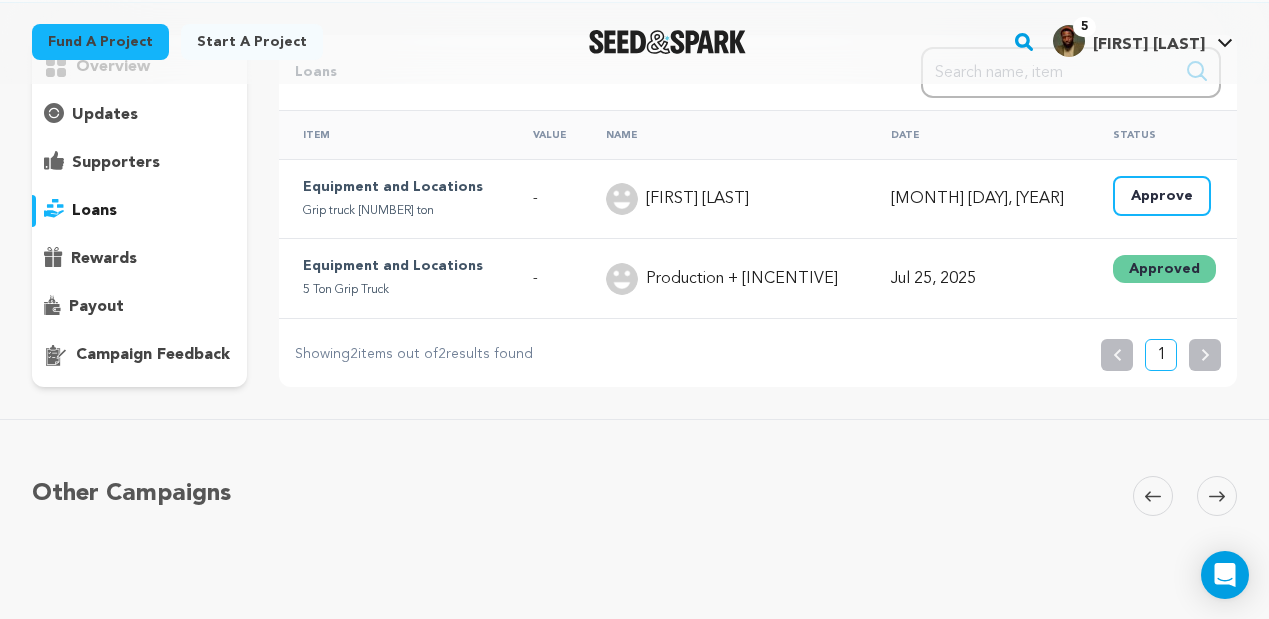click on "supporters" at bounding box center [116, 163] 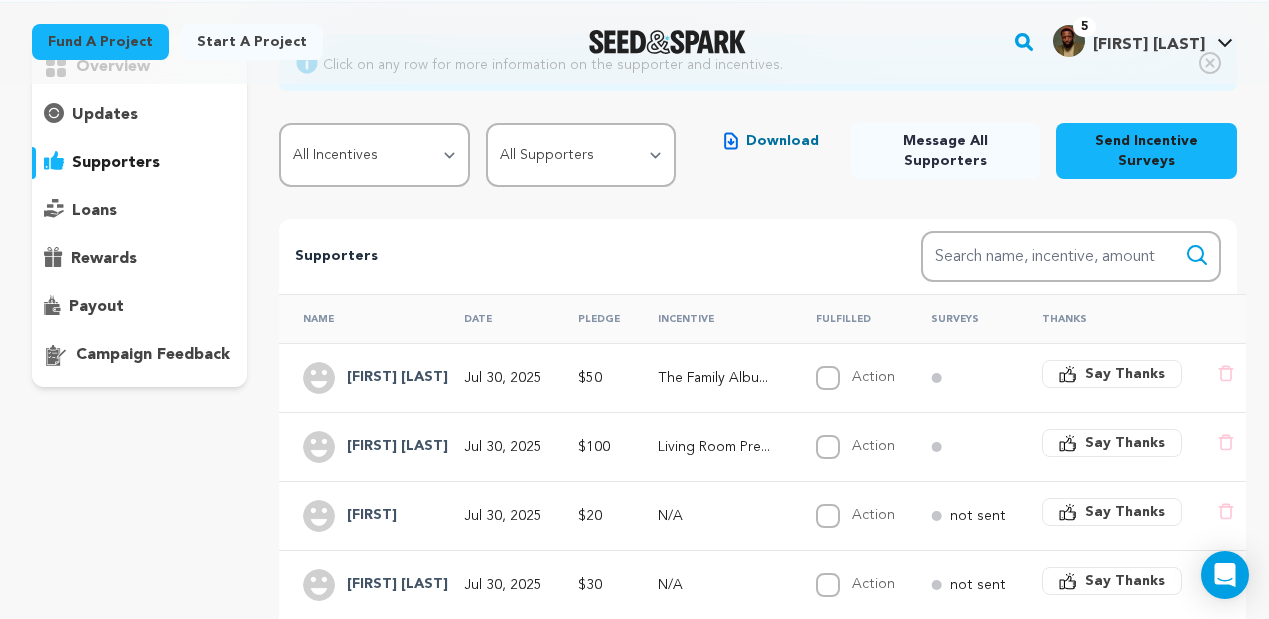 click on "loans" at bounding box center (94, 211) 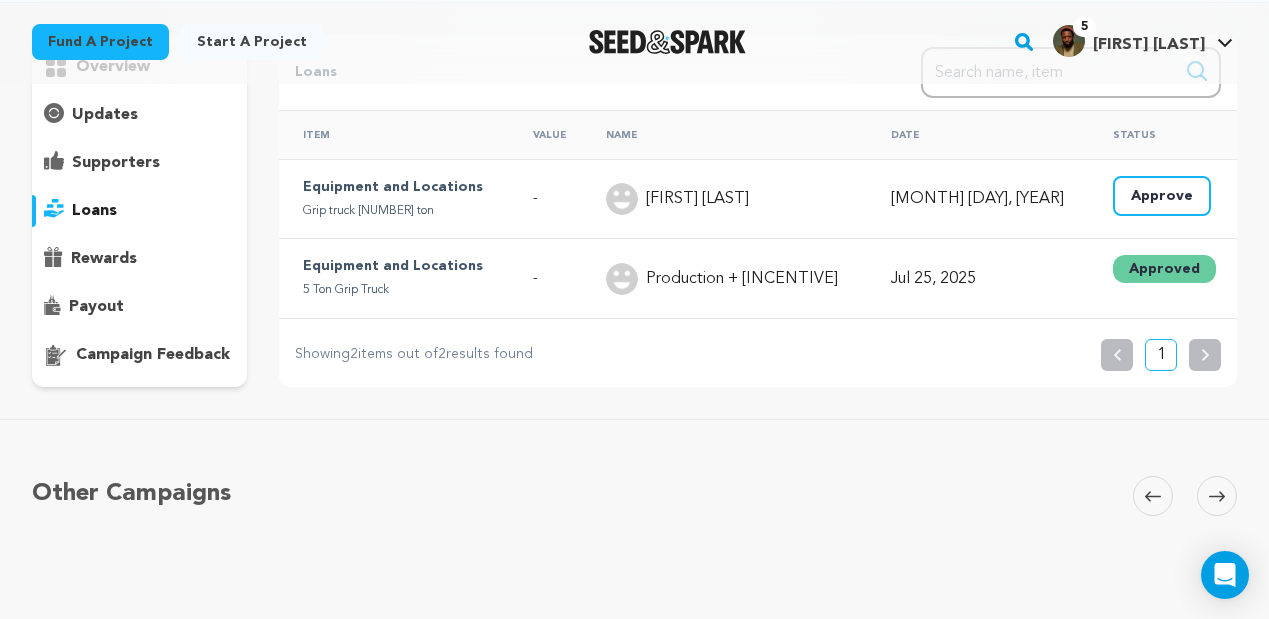 click on "Approve" at bounding box center [1162, 196] 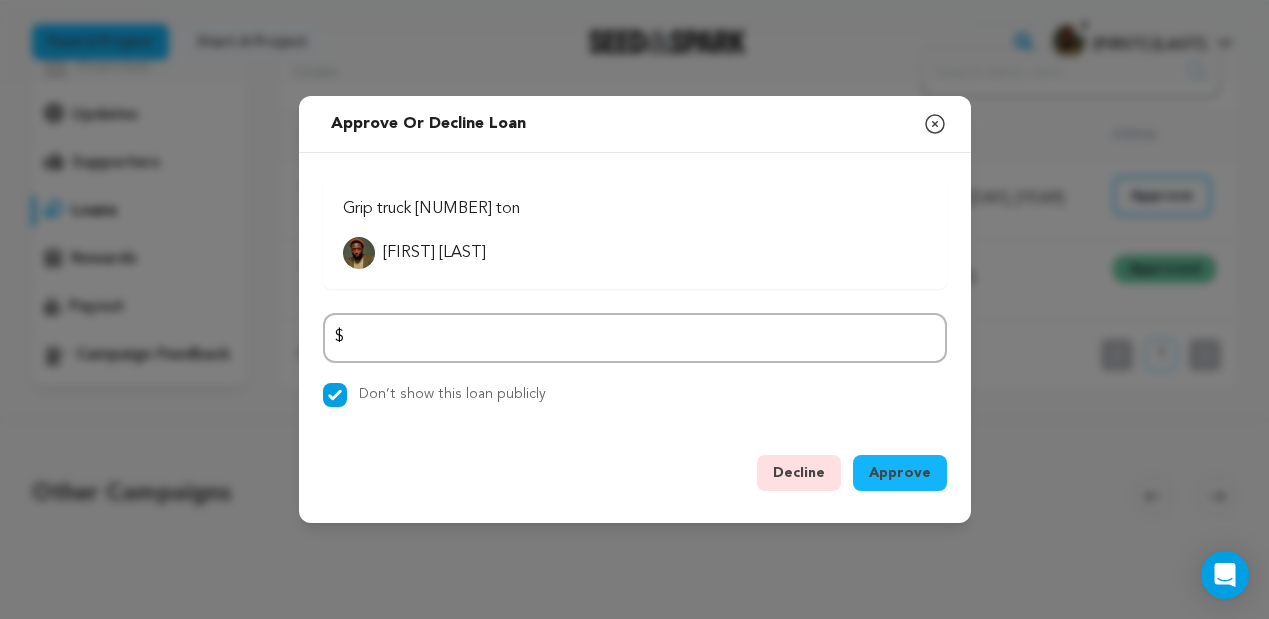click on "Approve or Decline Loan
Loan  pending !
Close modal" at bounding box center [635, 124] 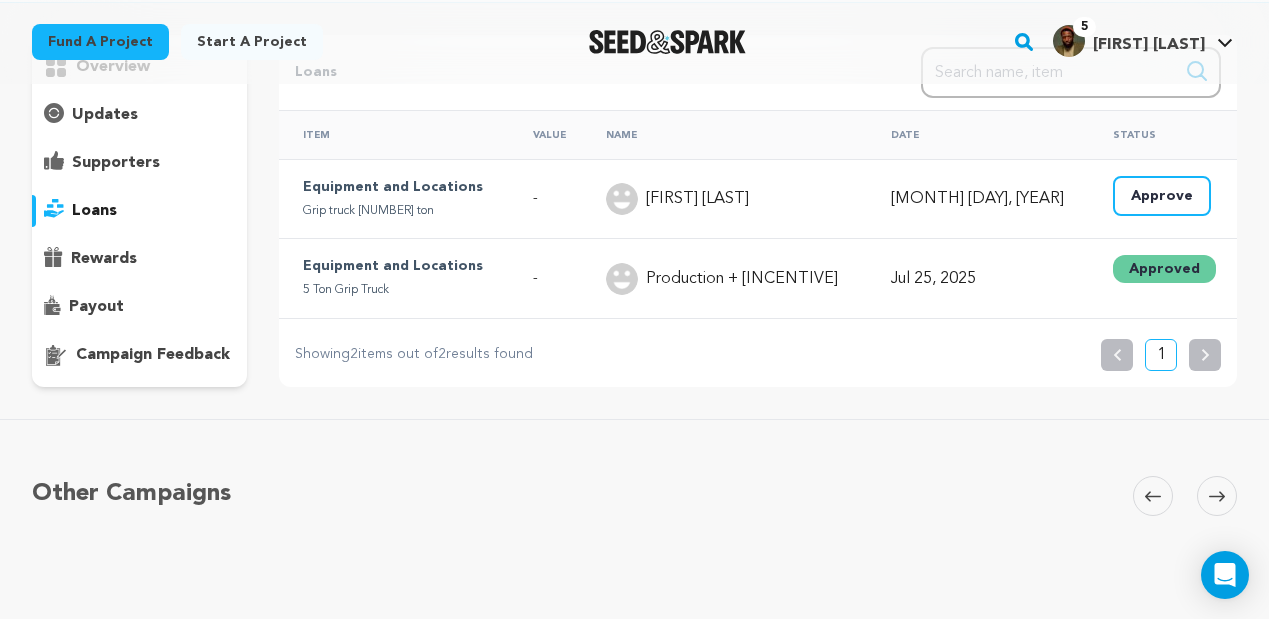 click on "supporters" at bounding box center (139, 163) 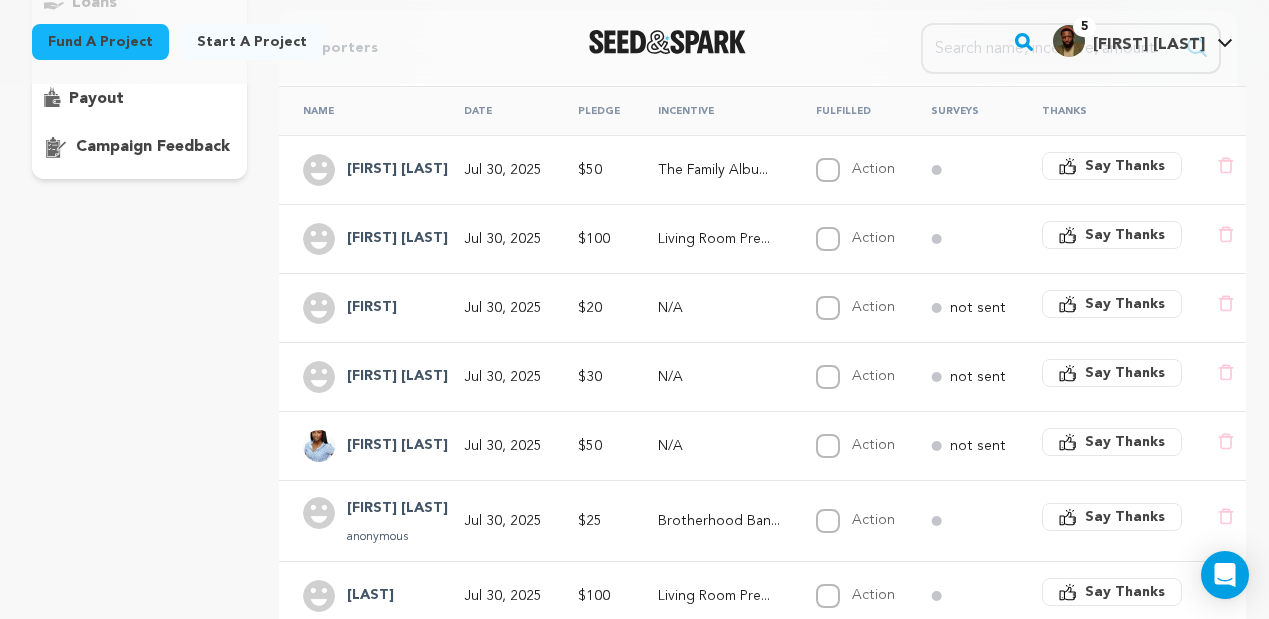 scroll, scrollTop: 0, scrollLeft: 0, axis: both 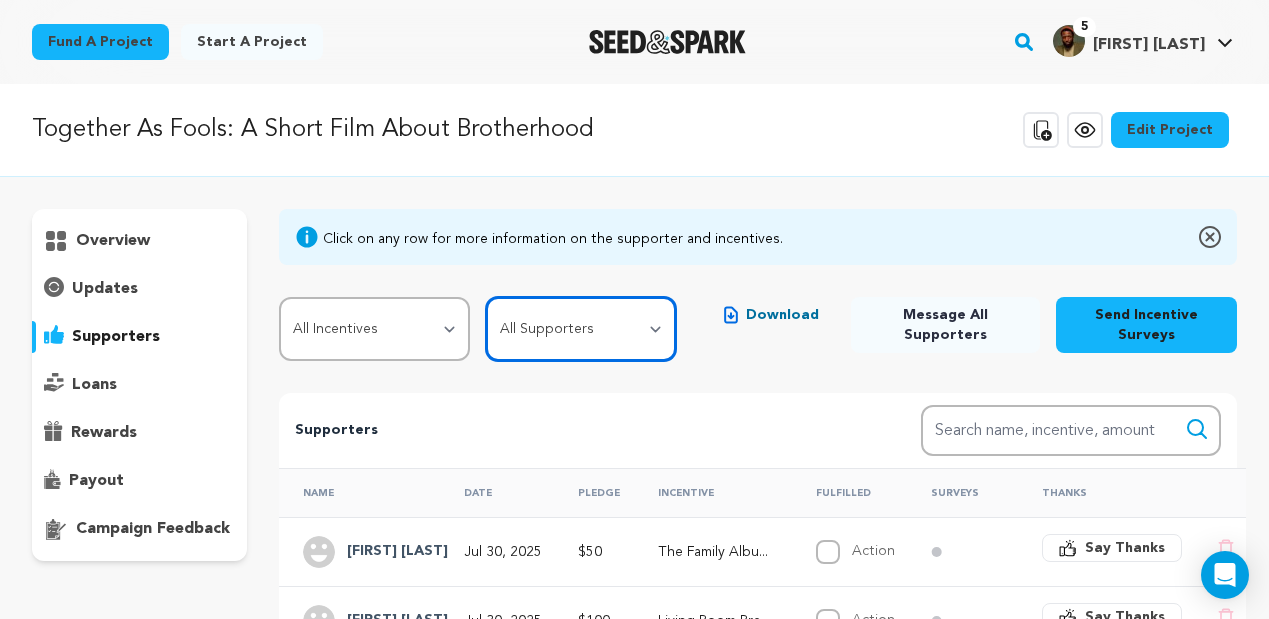 click on "All Supporters
Survey not sent Survey incomplete Survey complete Incentive not fulfilled Incentive fulfilled Declined charge" at bounding box center [581, 329] 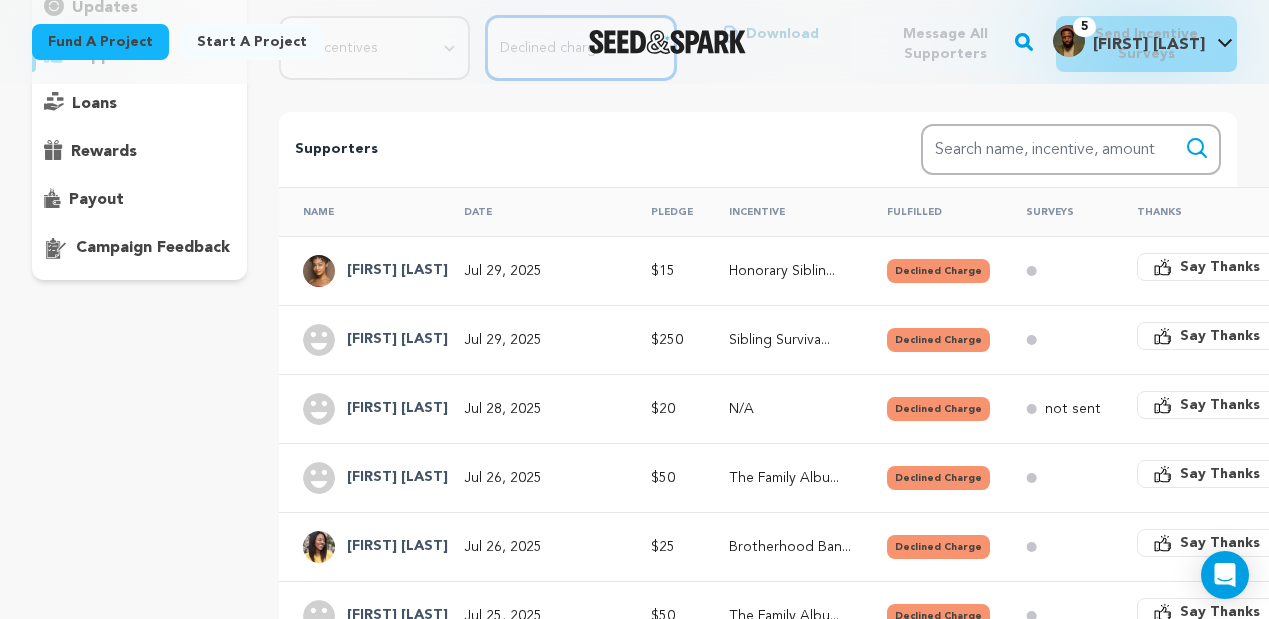 scroll, scrollTop: 278, scrollLeft: 0, axis: vertical 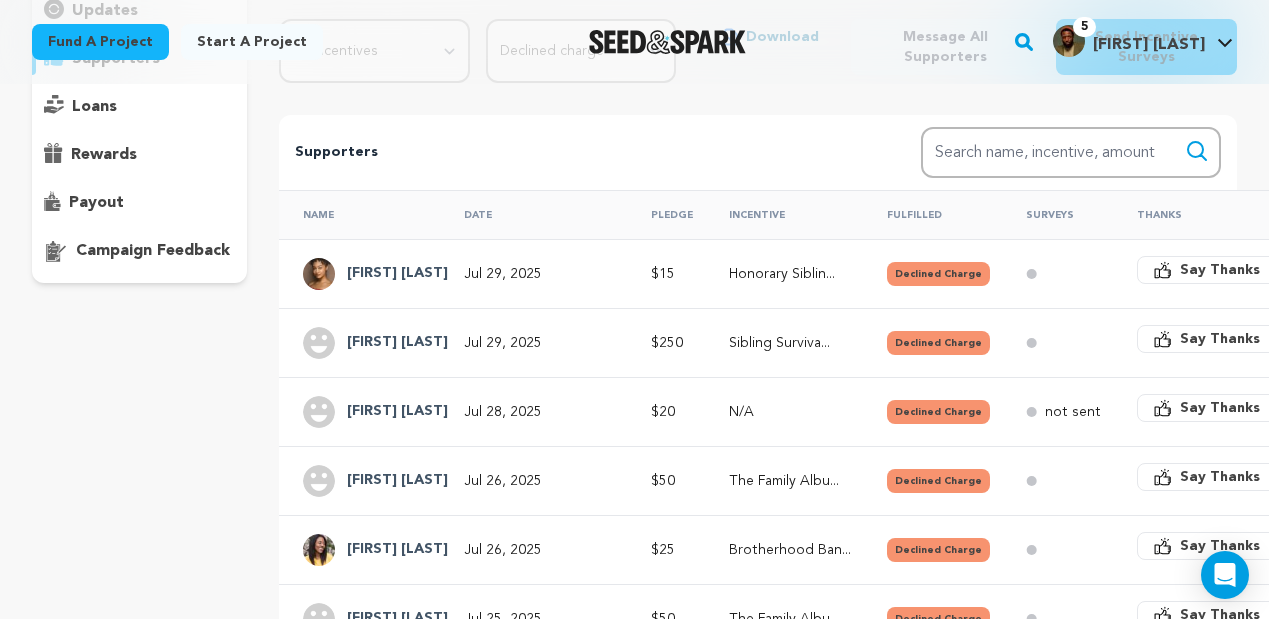 click on "Pledge" at bounding box center [666, 214] 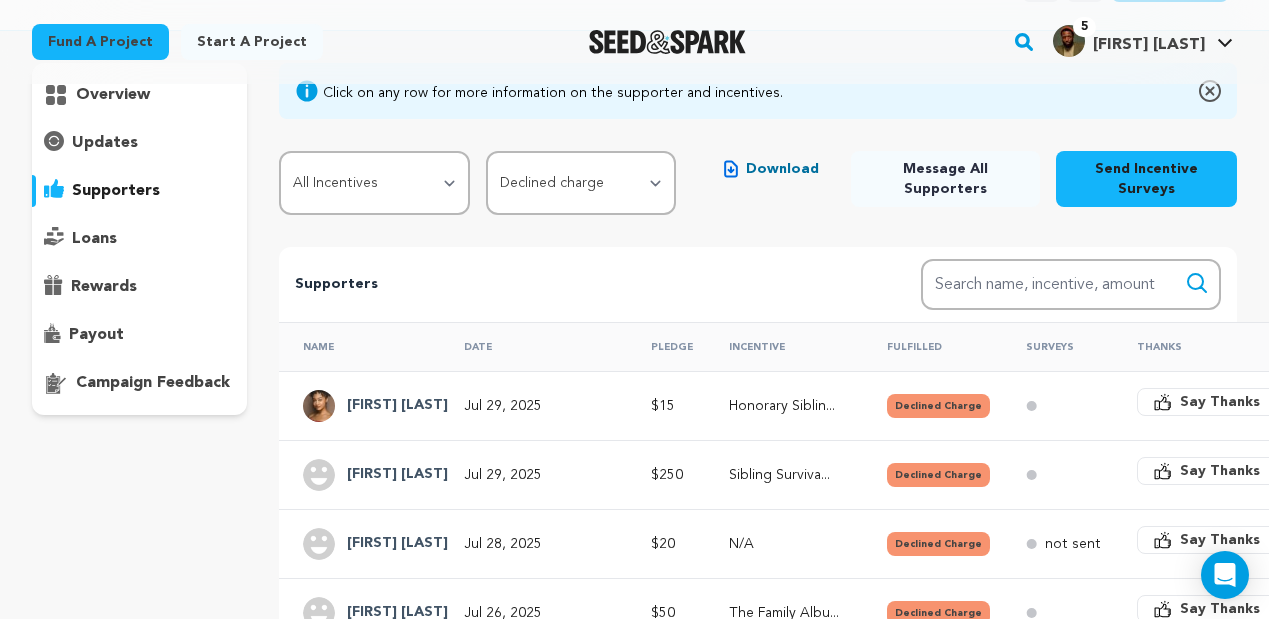 scroll, scrollTop: 133, scrollLeft: 0, axis: vertical 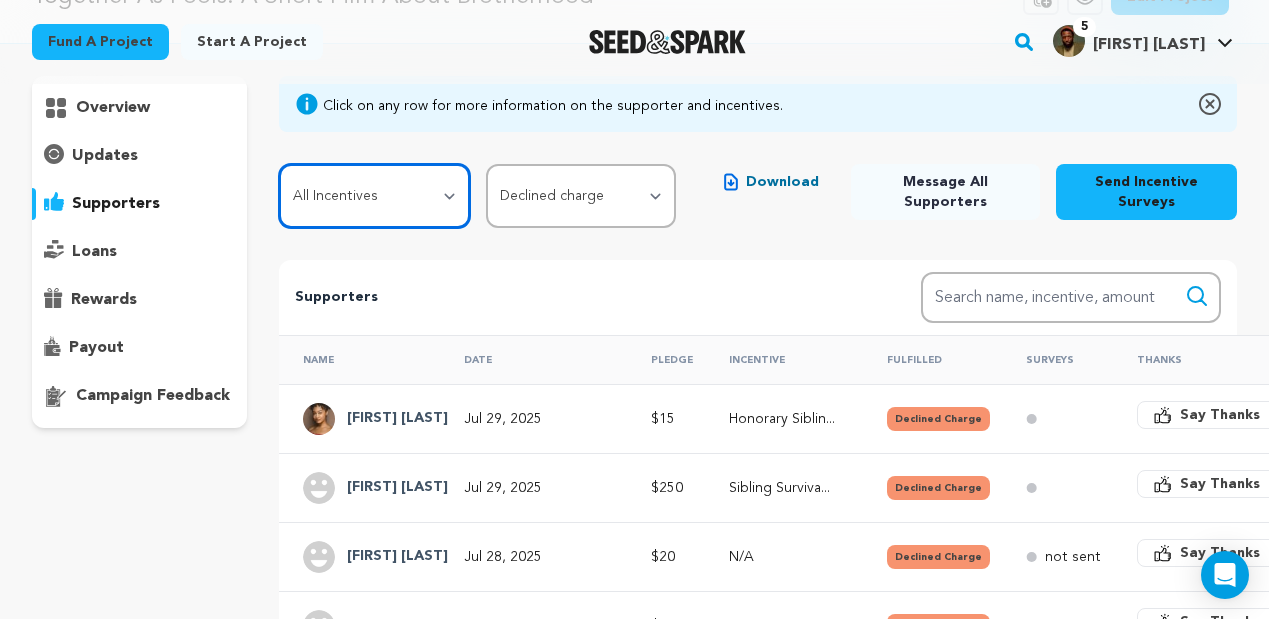 click on "All Incentives
Honorary Sibling
Brotherhood Bangers
The Family Album
The Foolproof Script
Living Room Premiere
Sibling Survival Kit
A Letter from the Family
Family Portrait
Thank you, Brother!
Sibling Story Session
Head of the Family" at bounding box center [374, 196] 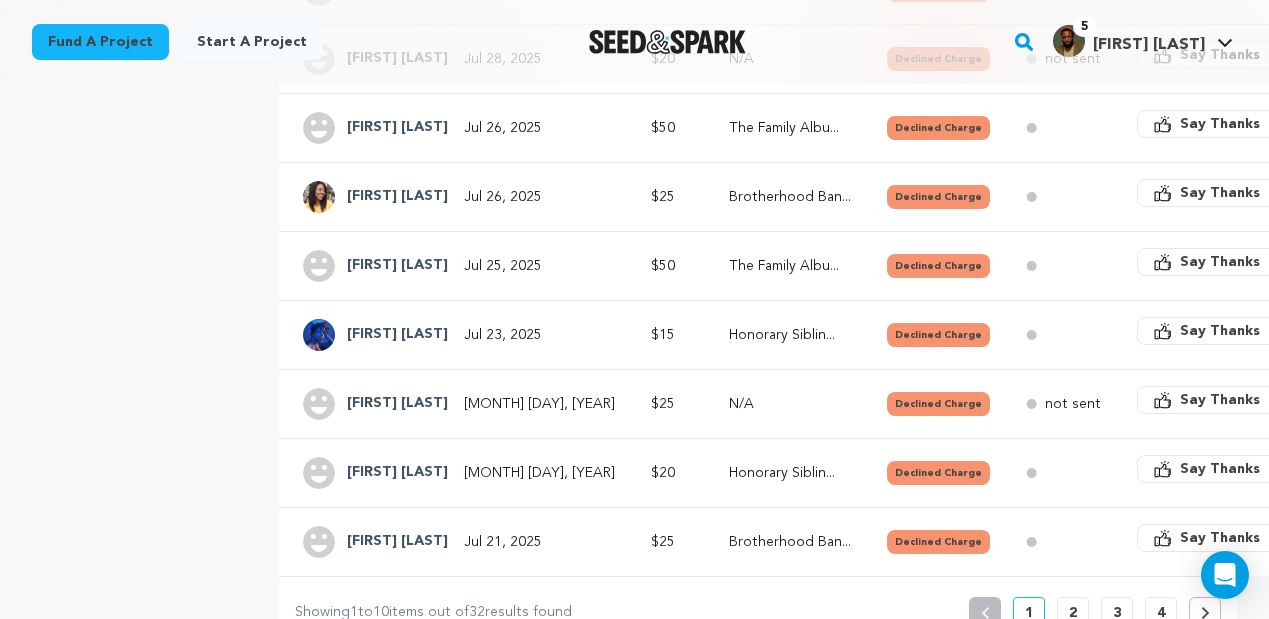 scroll, scrollTop: 657, scrollLeft: 0, axis: vertical 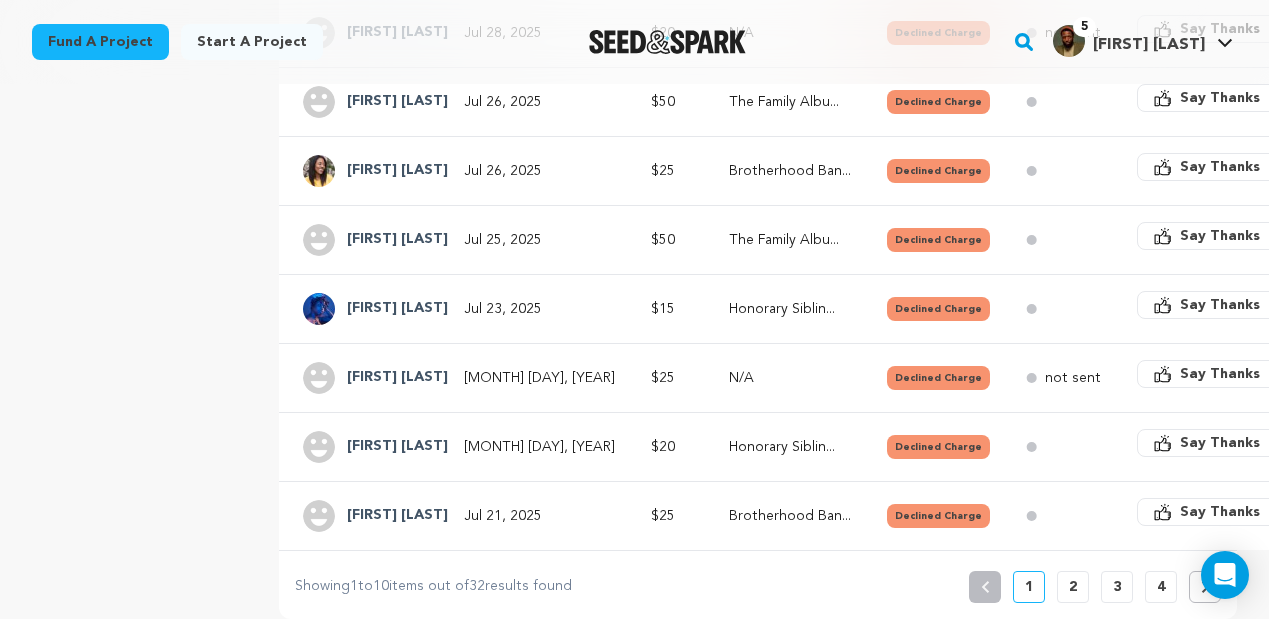 click on "2" at bounding box center [1073, 587] 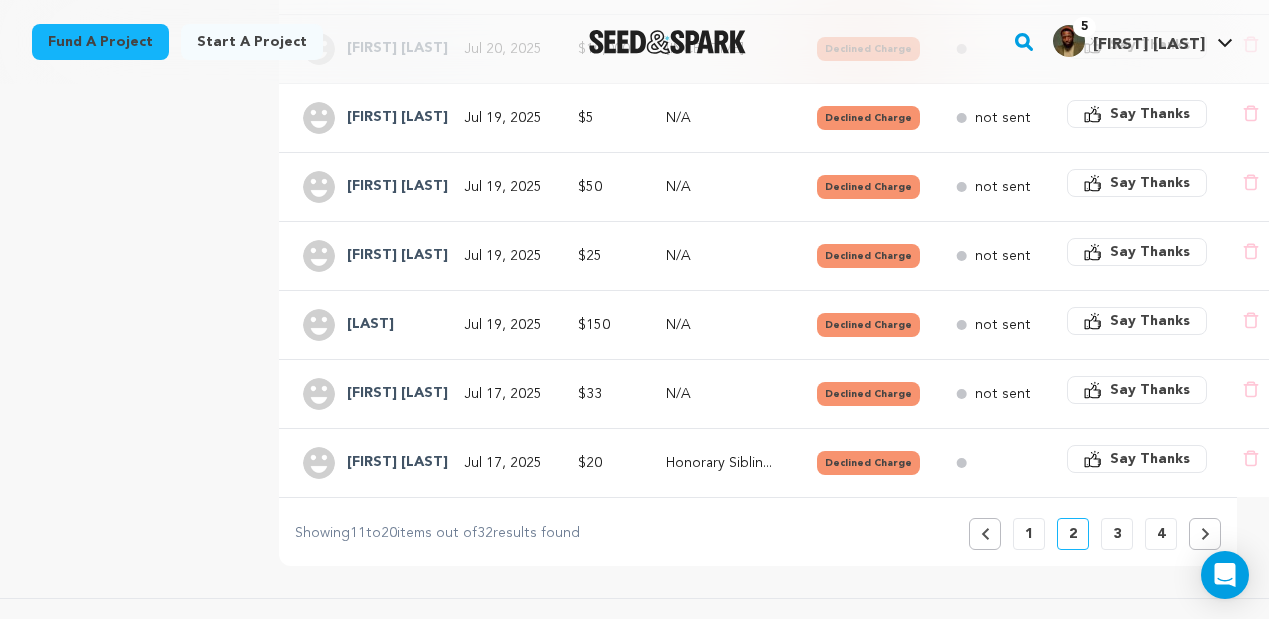 scroll, scrollTop: 708, scrollLeft: 0, axis: vertical 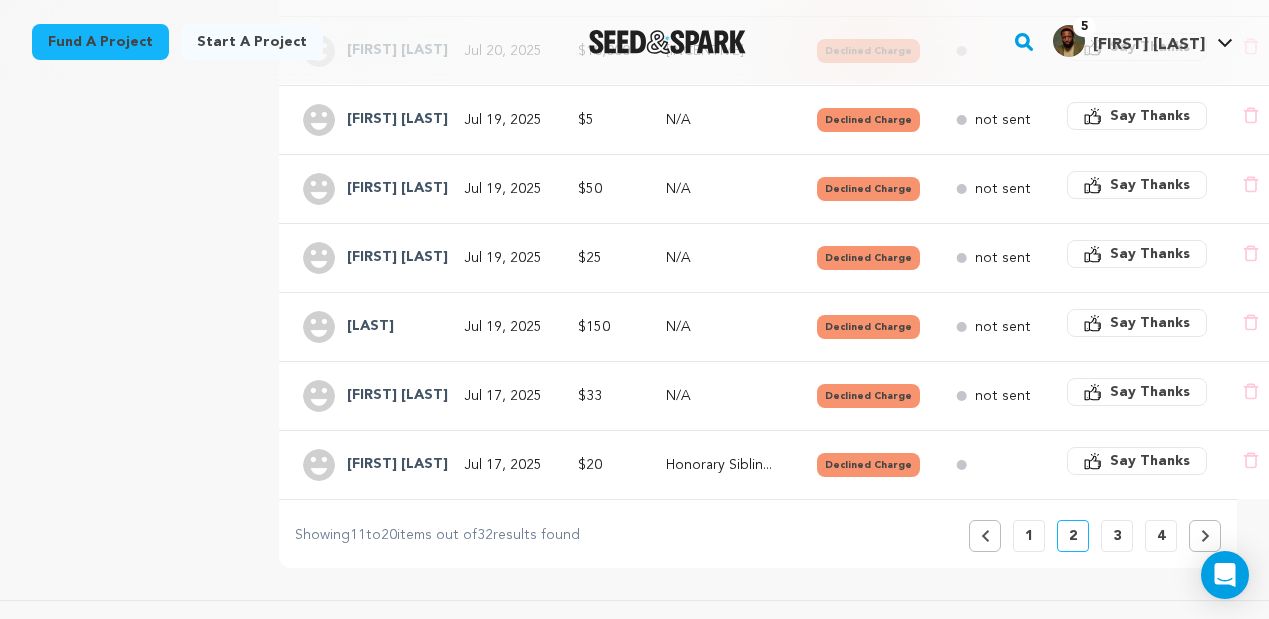 click on "Femi B" at bounding box center (397, 189) 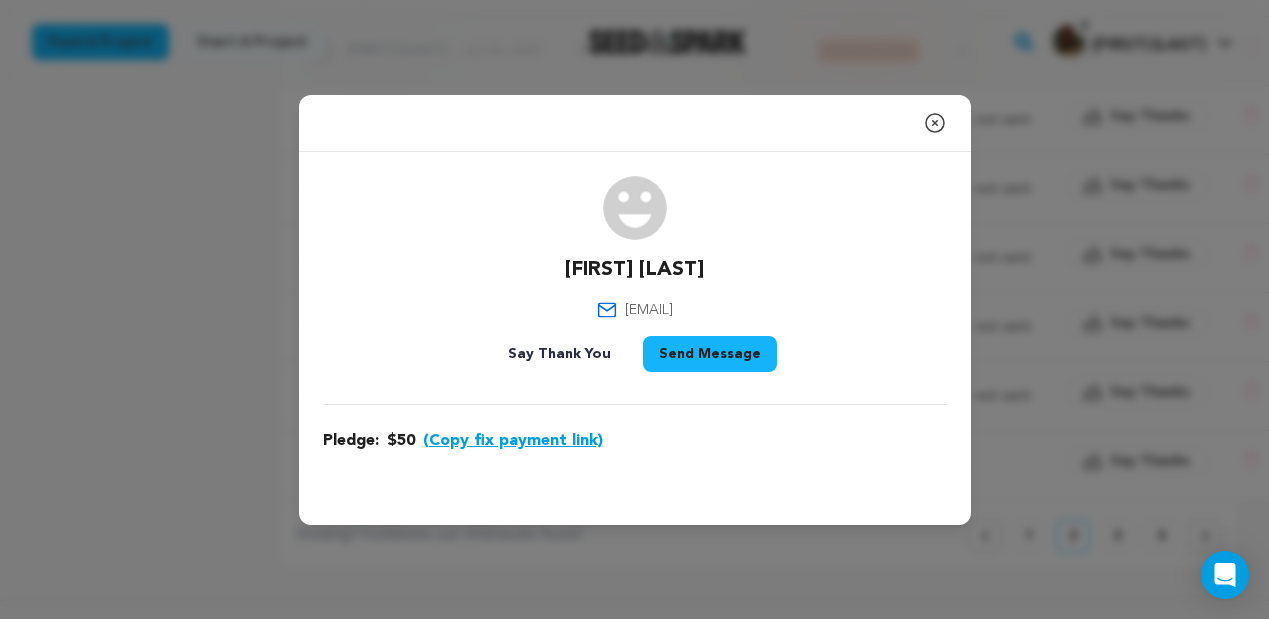 click 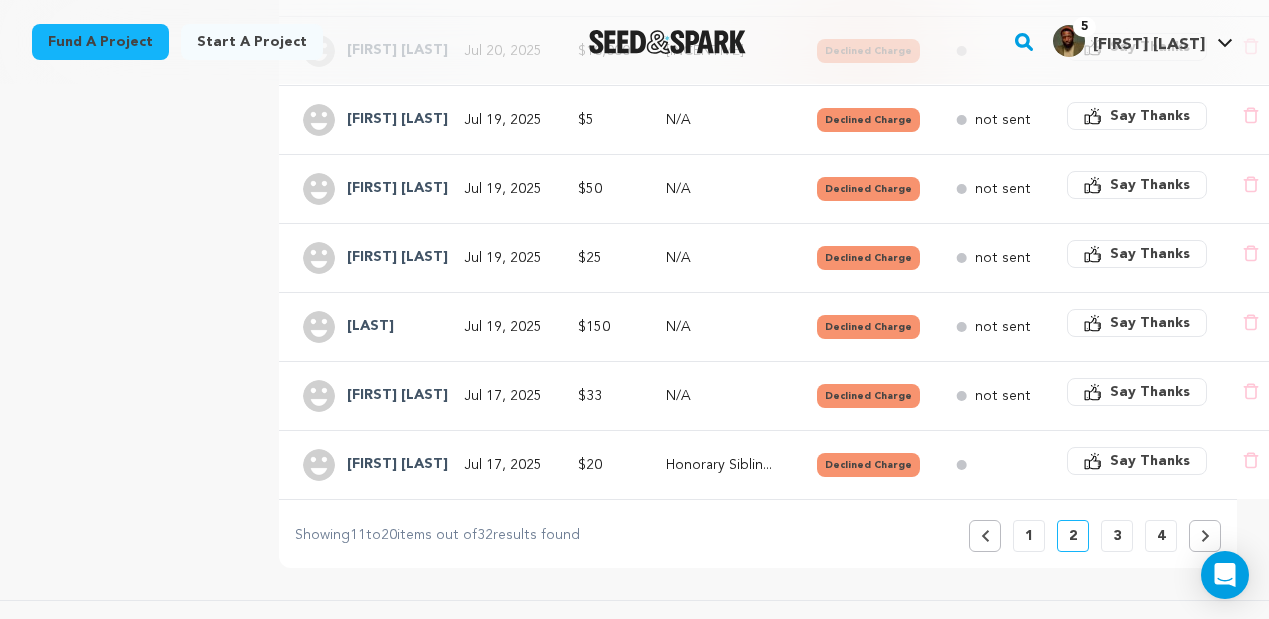 click on "3" at bounding box center (1117, 536) 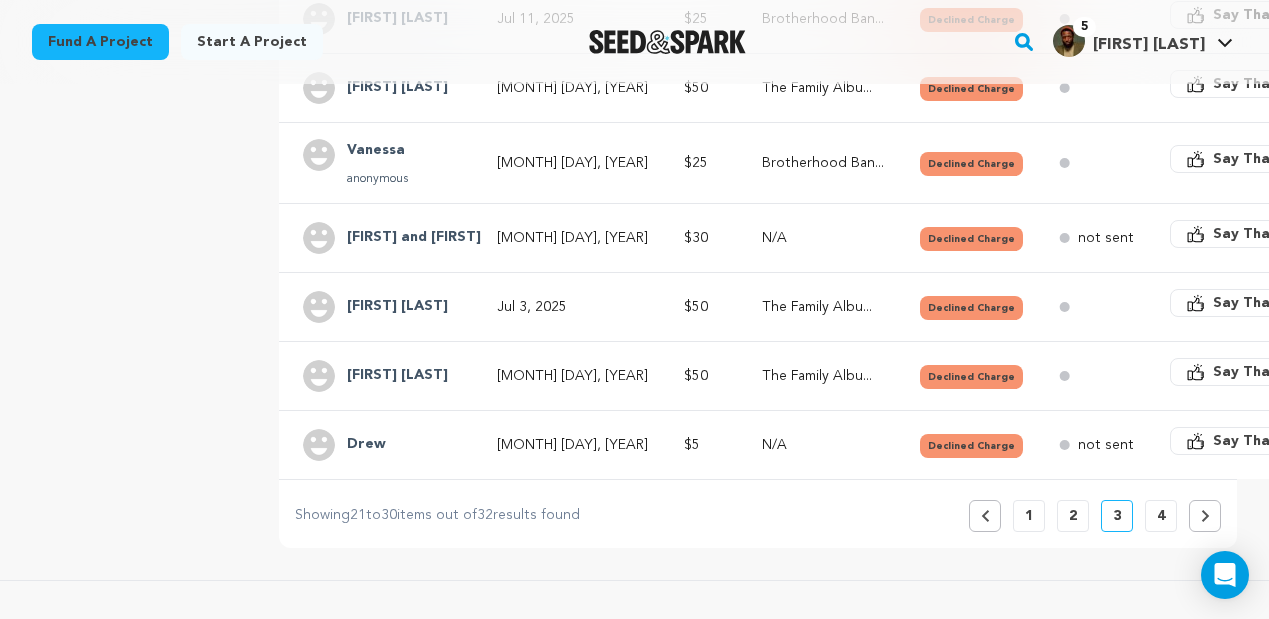 scroll, scrollTop: 785, scrollLeft: 0, axis: vertical 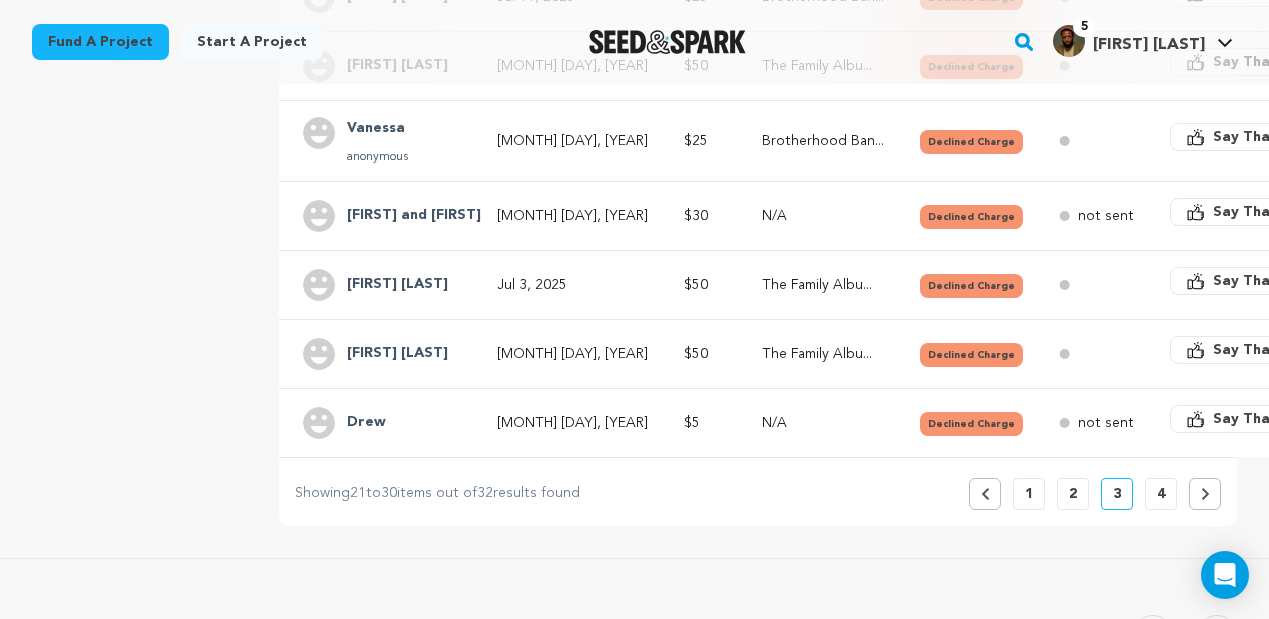click on "4" at bounding box center (1161, 494) 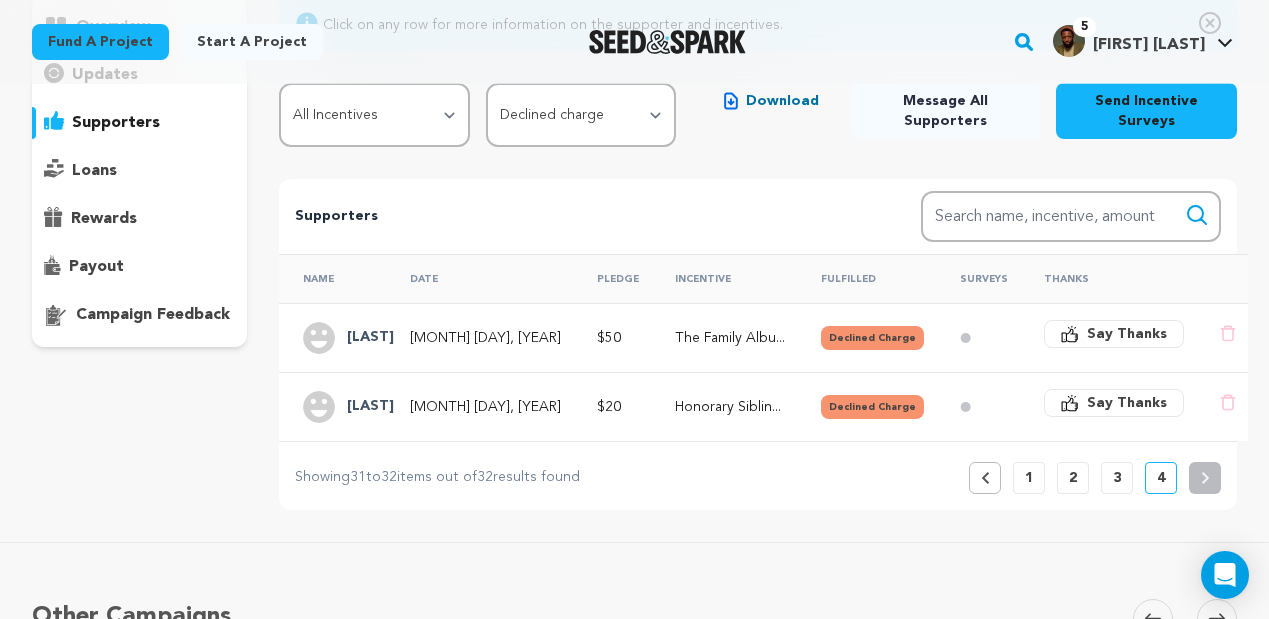 scroll, scrollTop: 219, scrollLeft: 0, axis: vertical 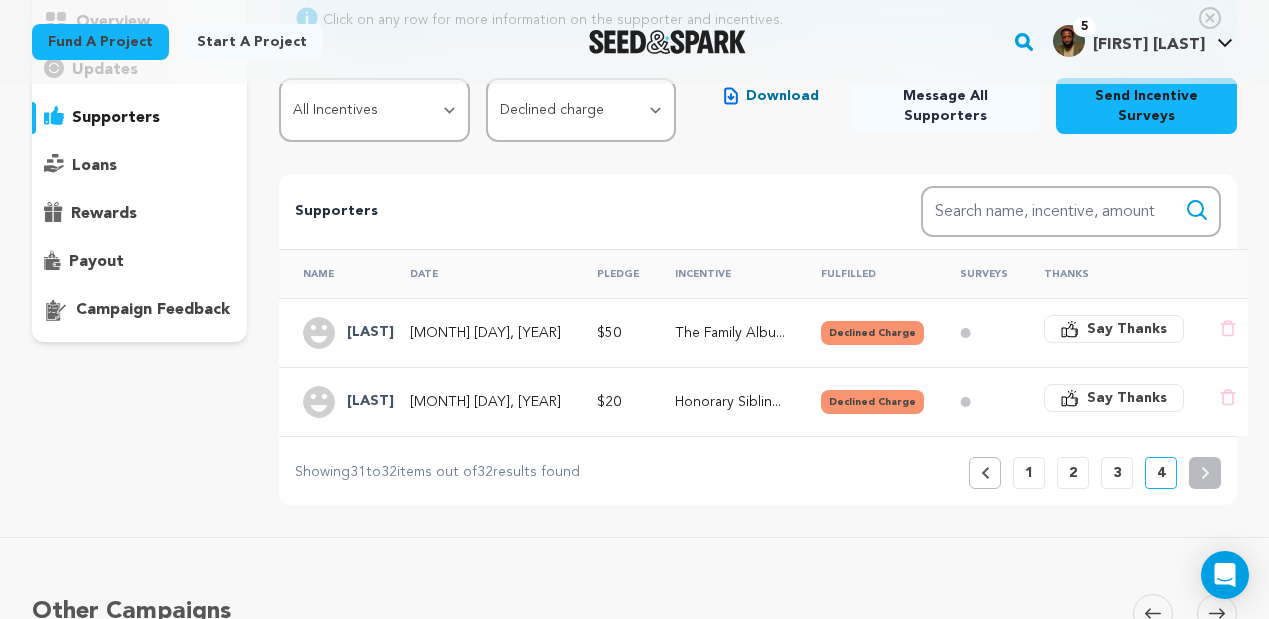 click on "Declined Charge" at bounding box center [872, 333] 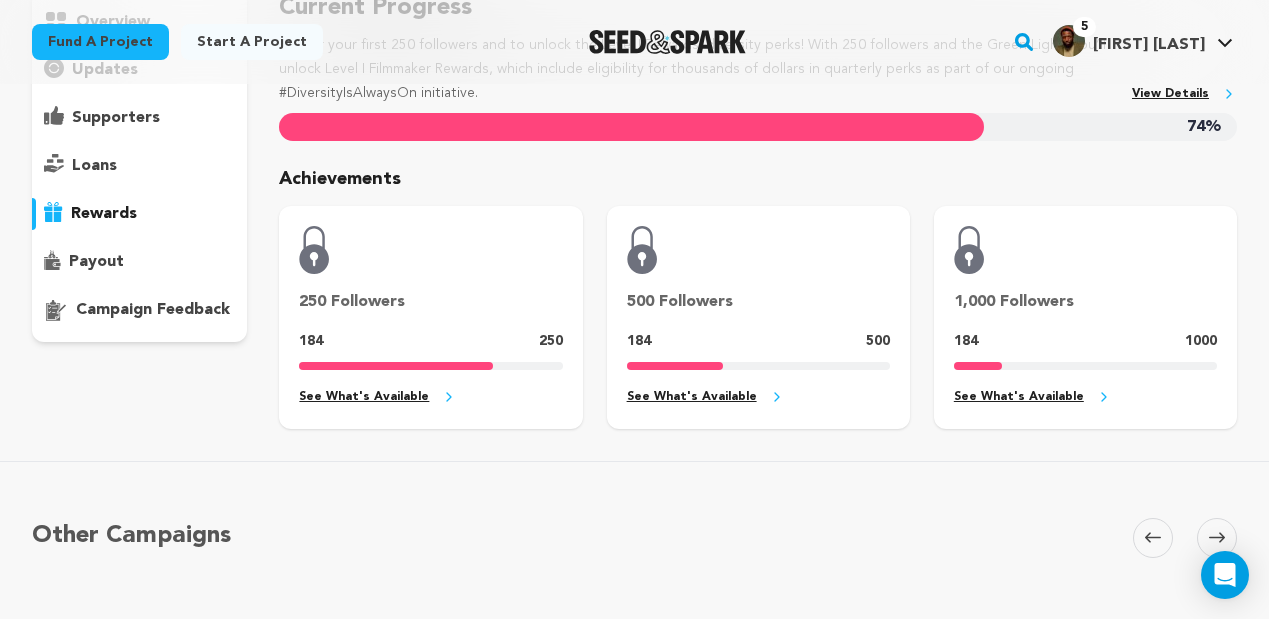 click on "loans" at bounding box center (94, 166) 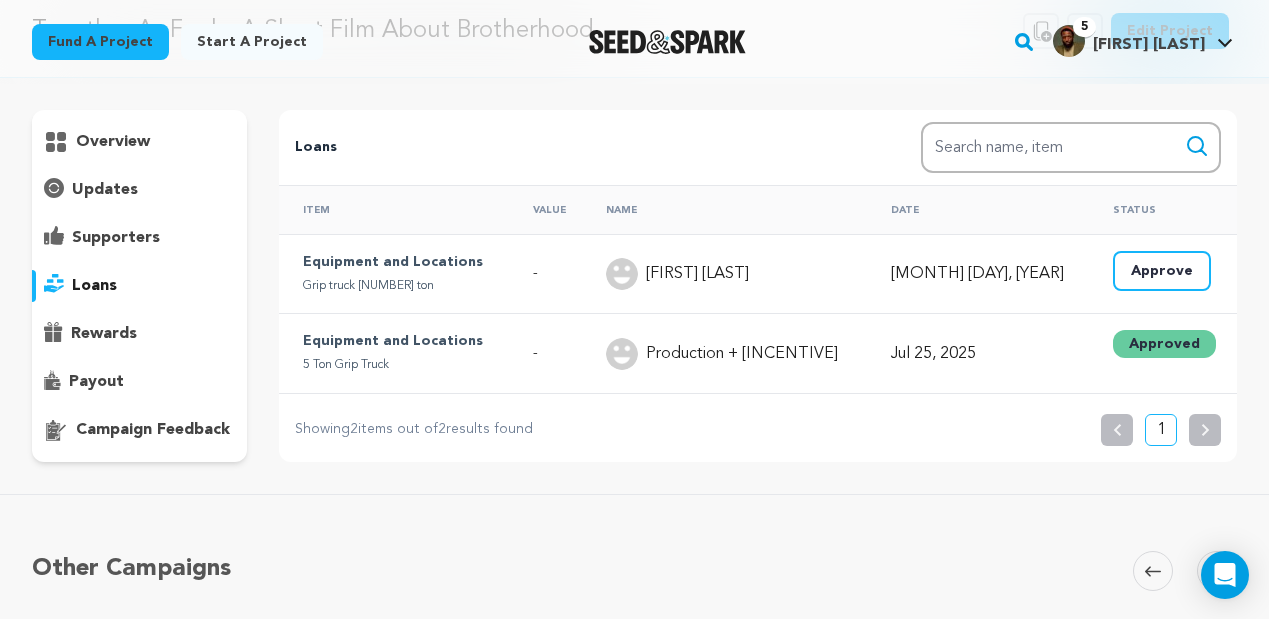 scroll, scrollTop: 96, scrollLeft: 0, axis: vertical 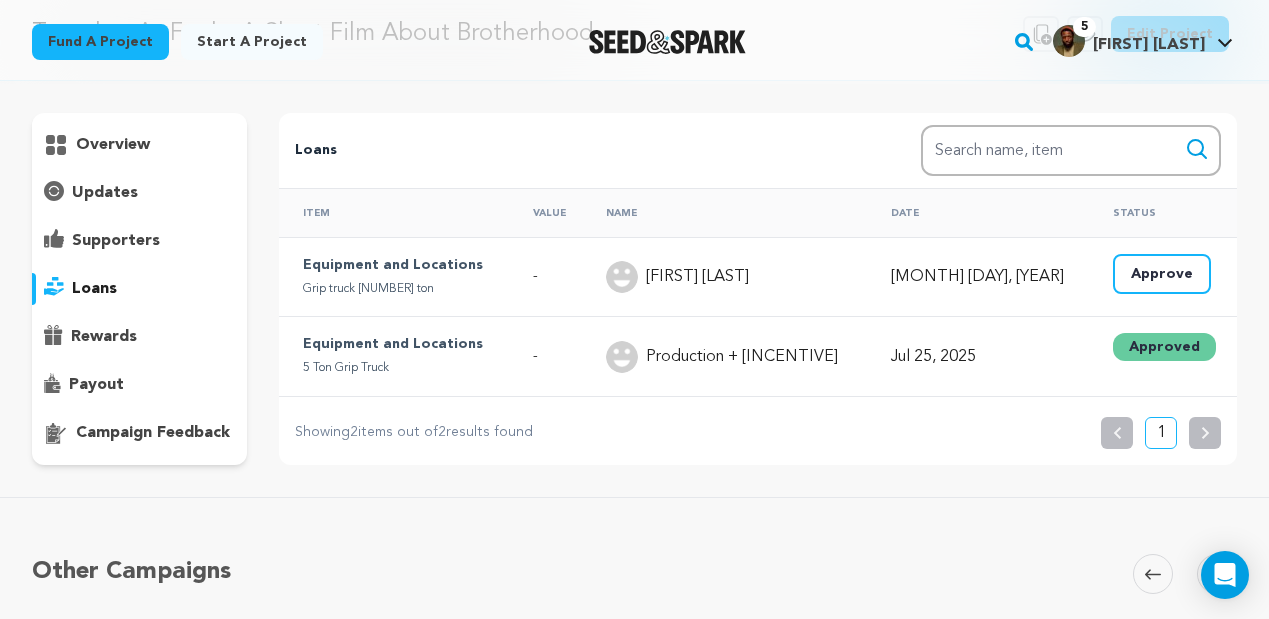 click on "overview" at bounding box center [139, 289] 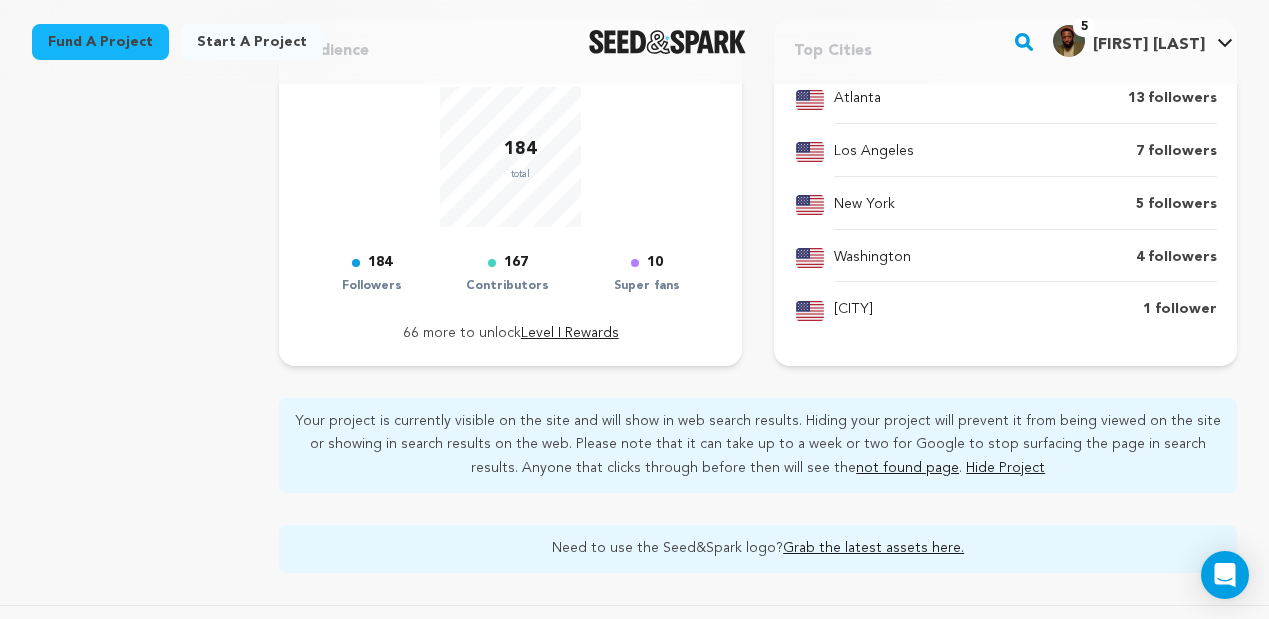 scroll, scrollTop: 769, scrollLeft: 0, axis: vertical 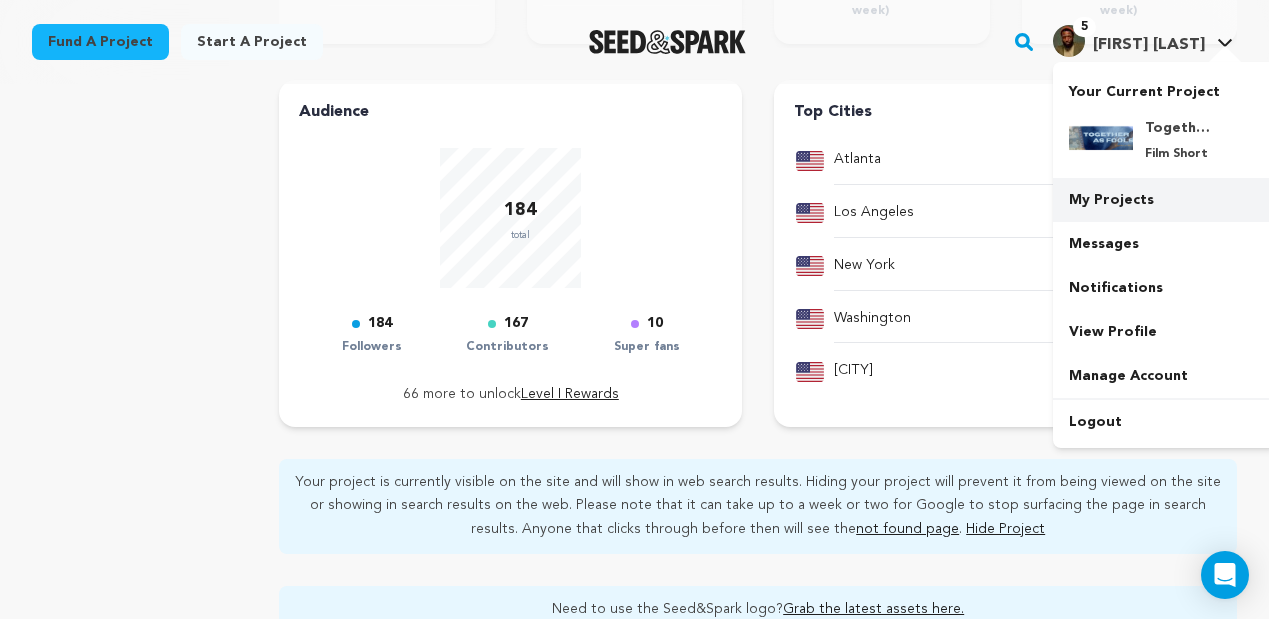 click on "My Projects" at bounding box center [1165, 200] 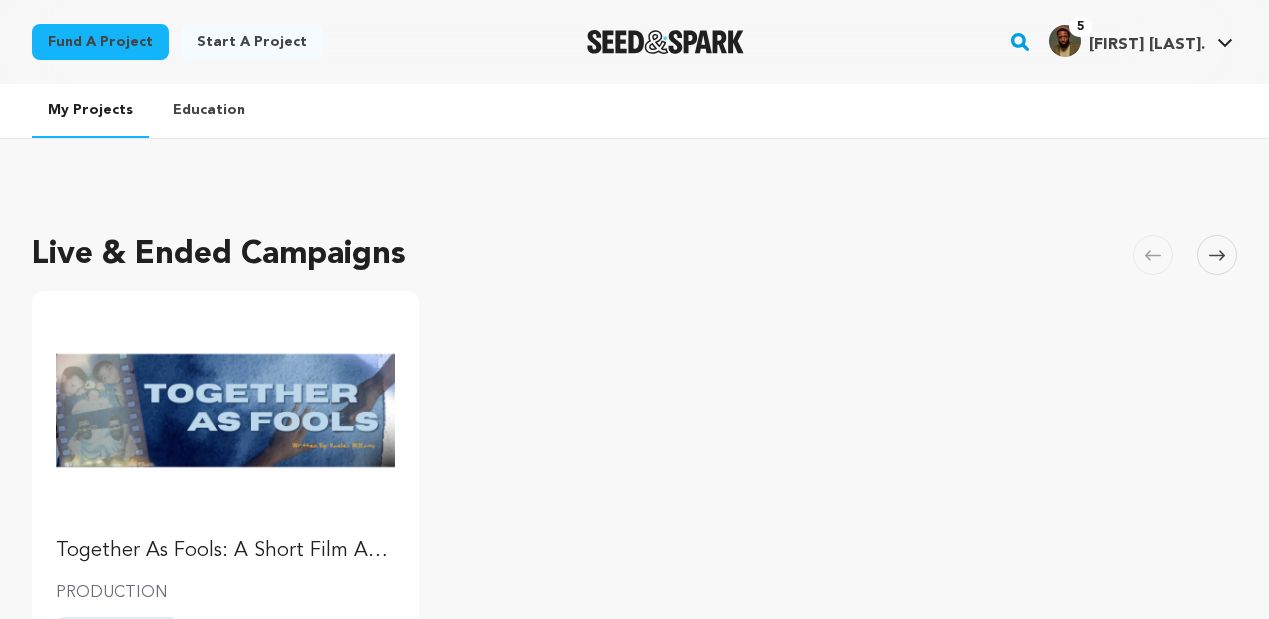 scroll, scrollTop: 0, scrollLeft: 0, axis: both 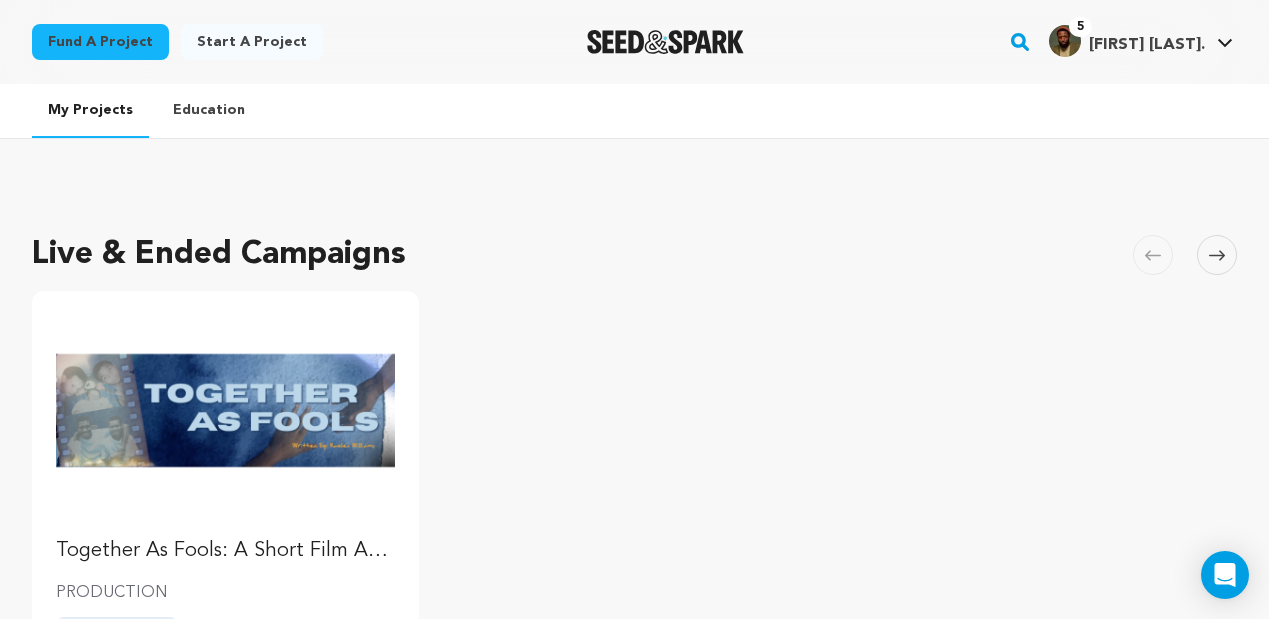 click at bounding box center (225, 410) 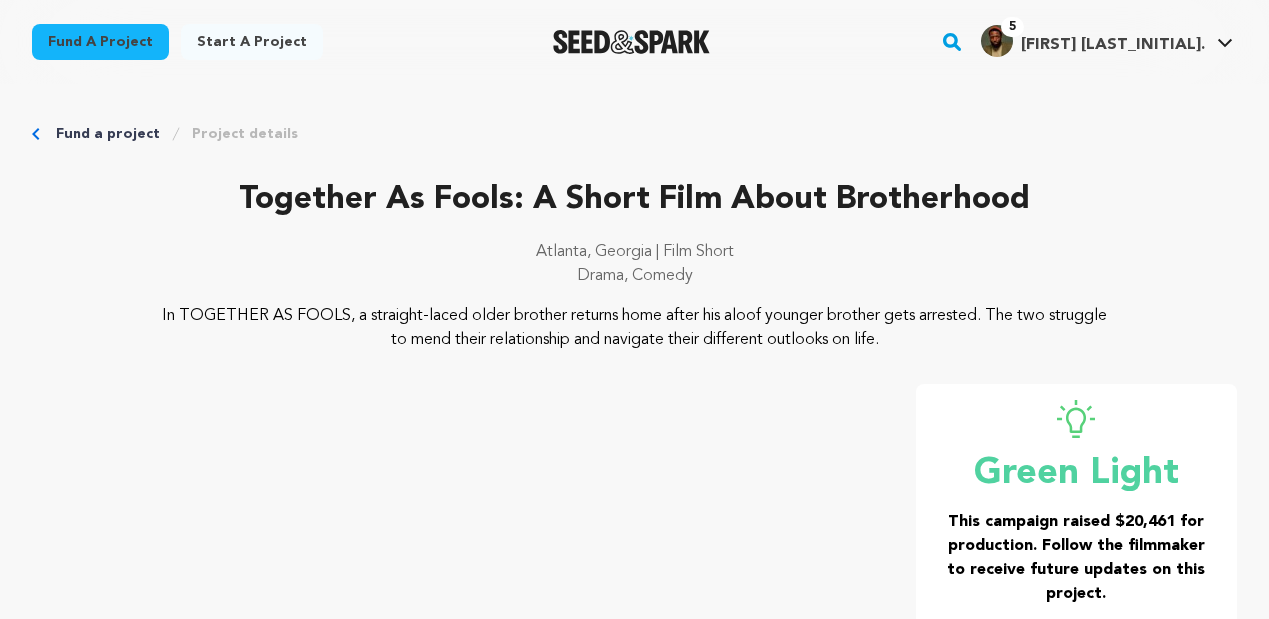 scroll, scrollTop: 389, scrollLeft: 0, axis: vertical 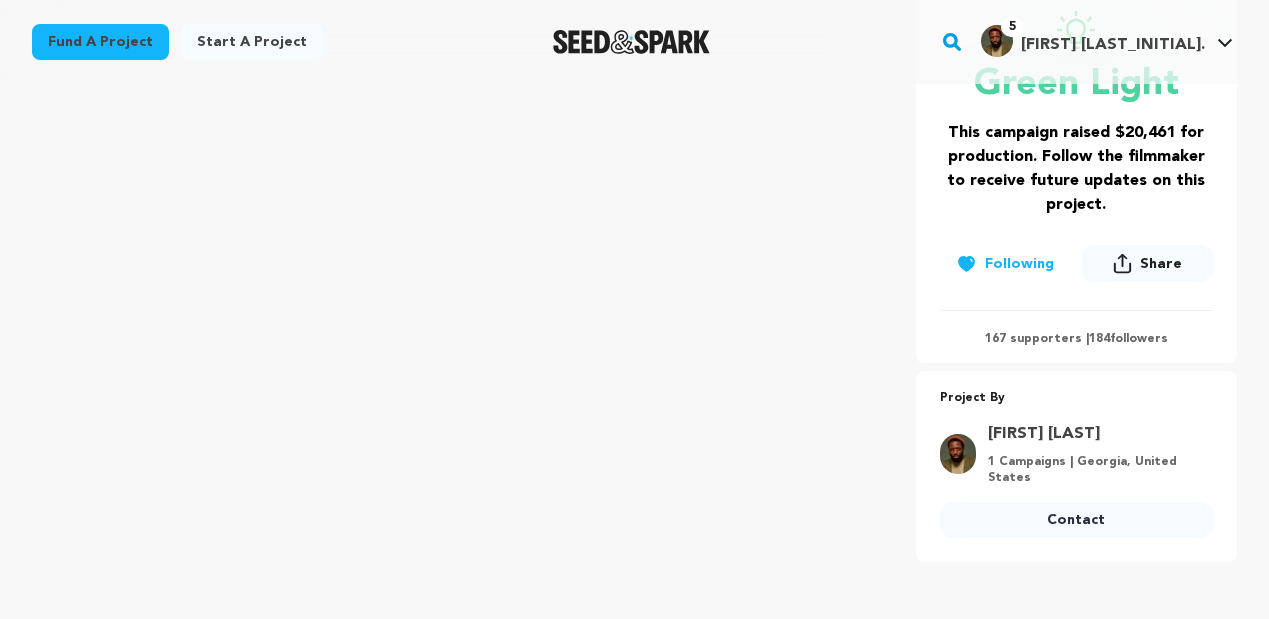 click on "167
supporters |  184
followers" at bounding box center [1076, 339] 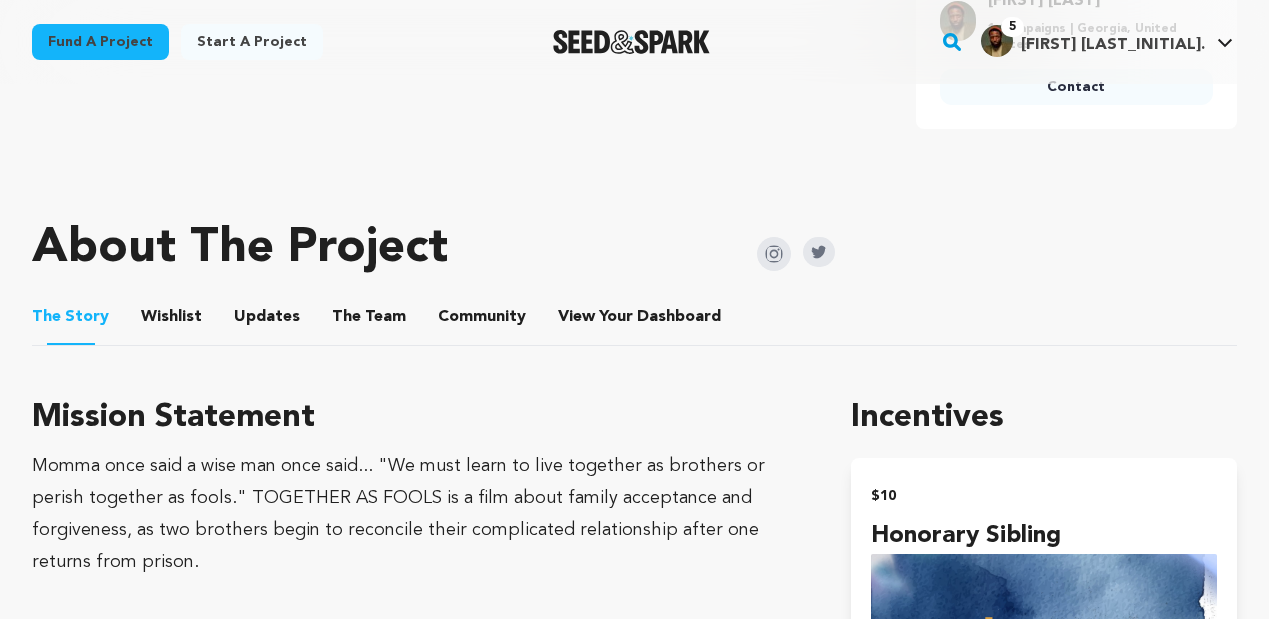scroll, scrollTop: 863, scrollLeft: 0, axis: vertical 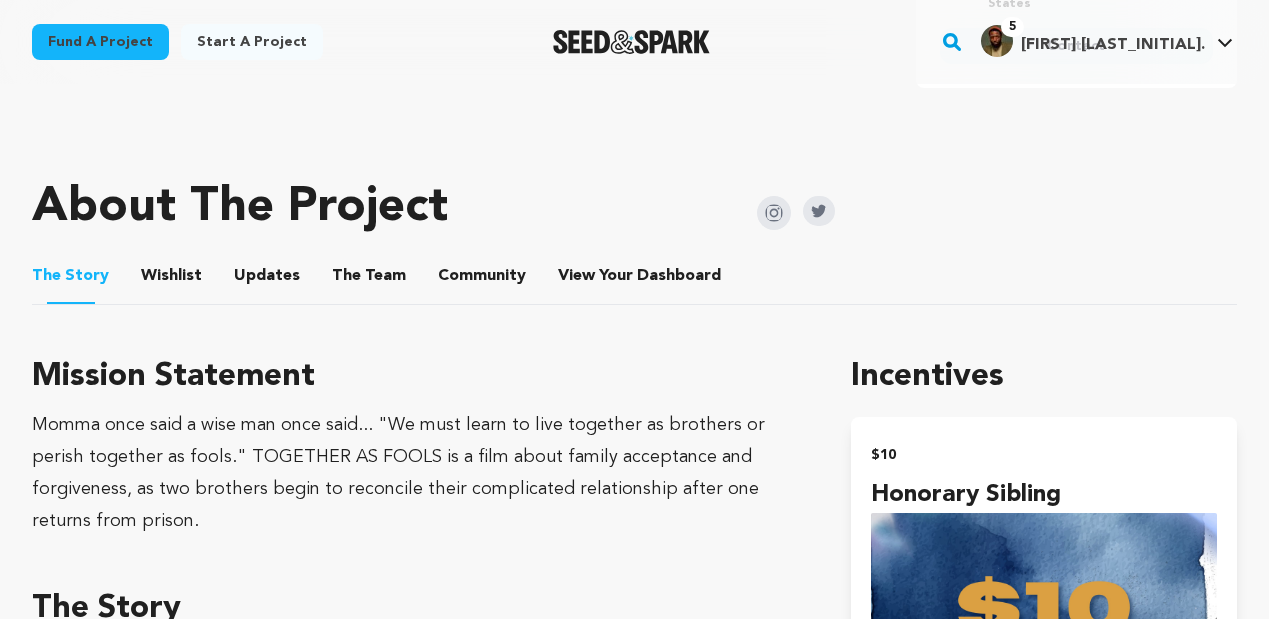 click on "Community" at bounding box center (482, 280) 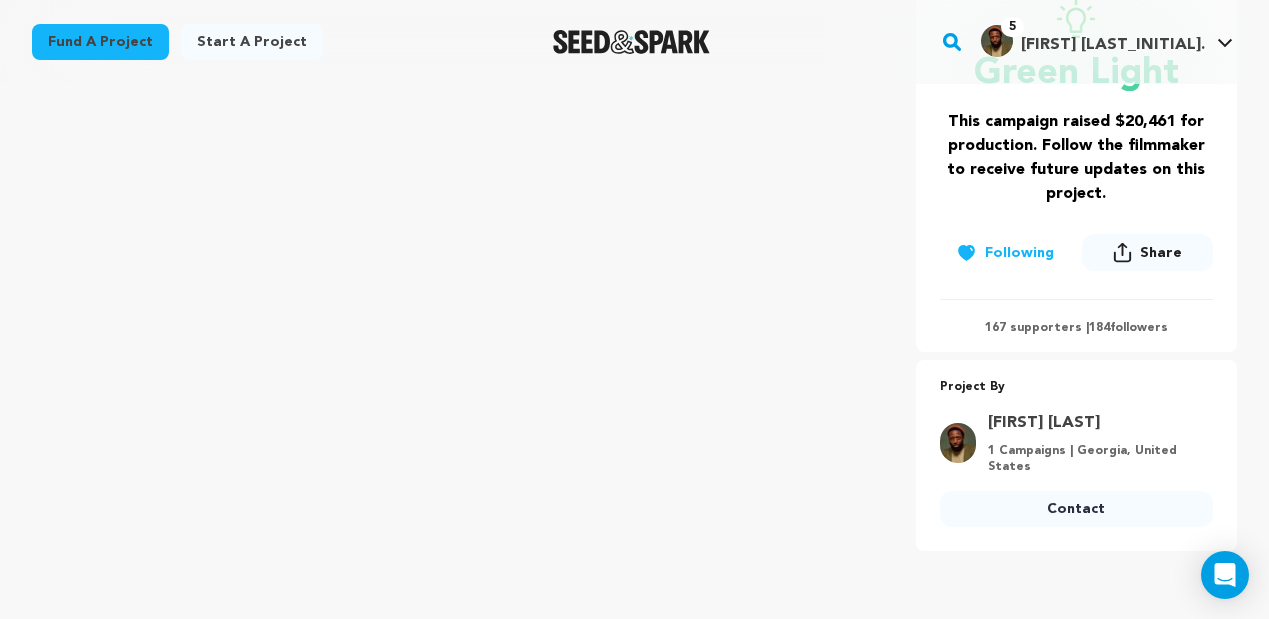 scroll, scrollTop: 779, scrollLeft: 0, axis: vertical 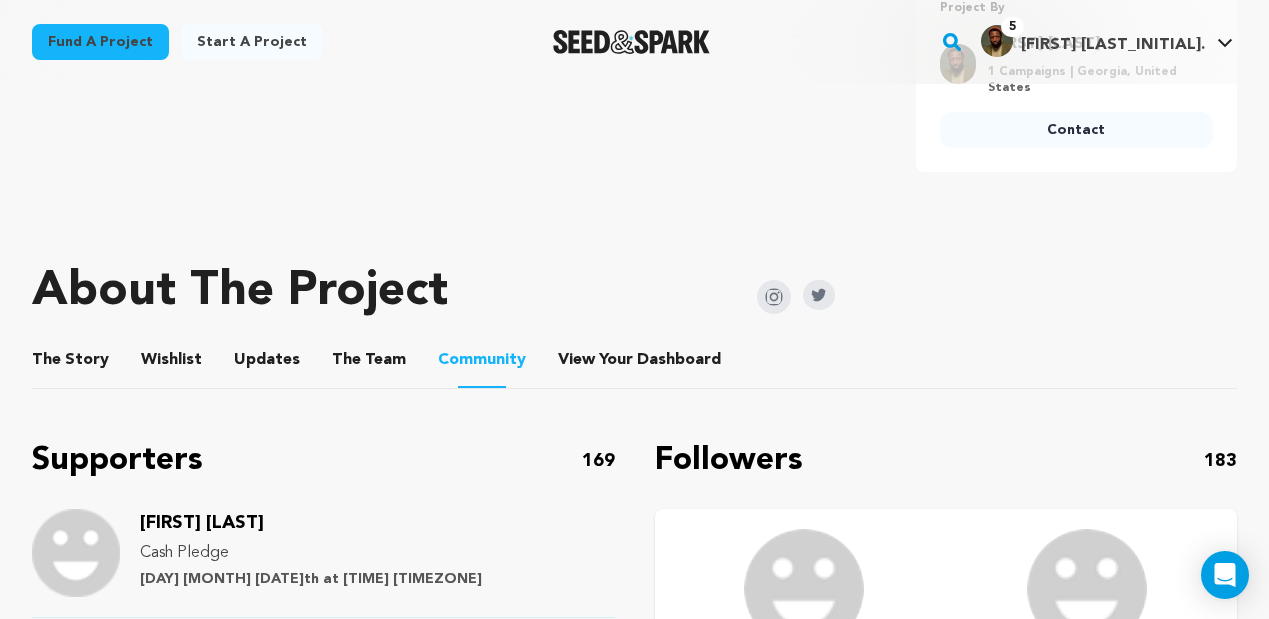 click on "View Your Dashboard" at bounding box center (582, 364) 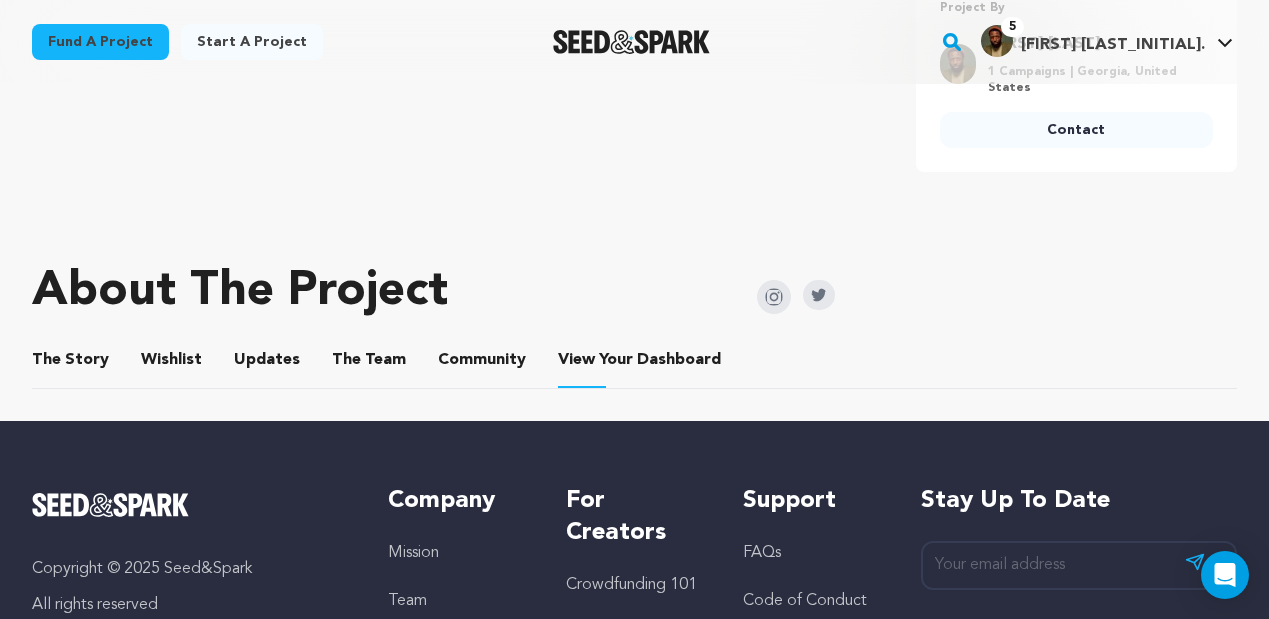 click on "The Story
The   Story
Wishlist
Wishlist
Updates
Updates
The Team
The   Team
Community
Community
View Your Dashboard
View   Your   Dashboard" at bounding box center [634, 360] 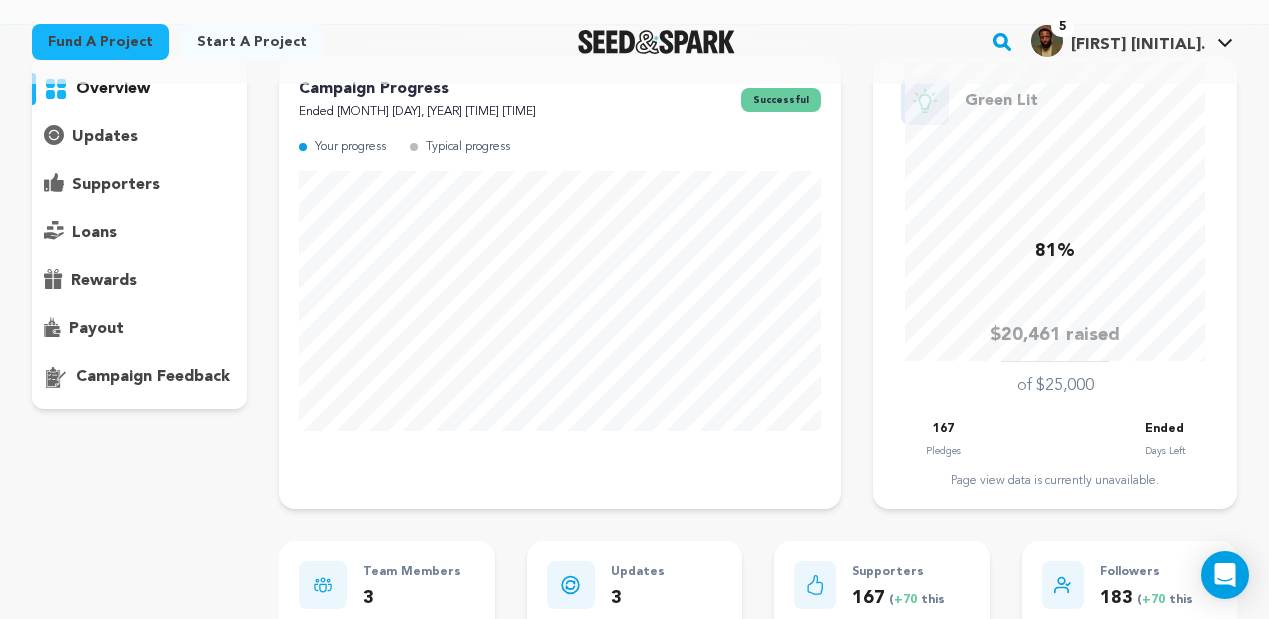 scroll, scrollTop: 91, scrollLeft: 0, axis: vertical 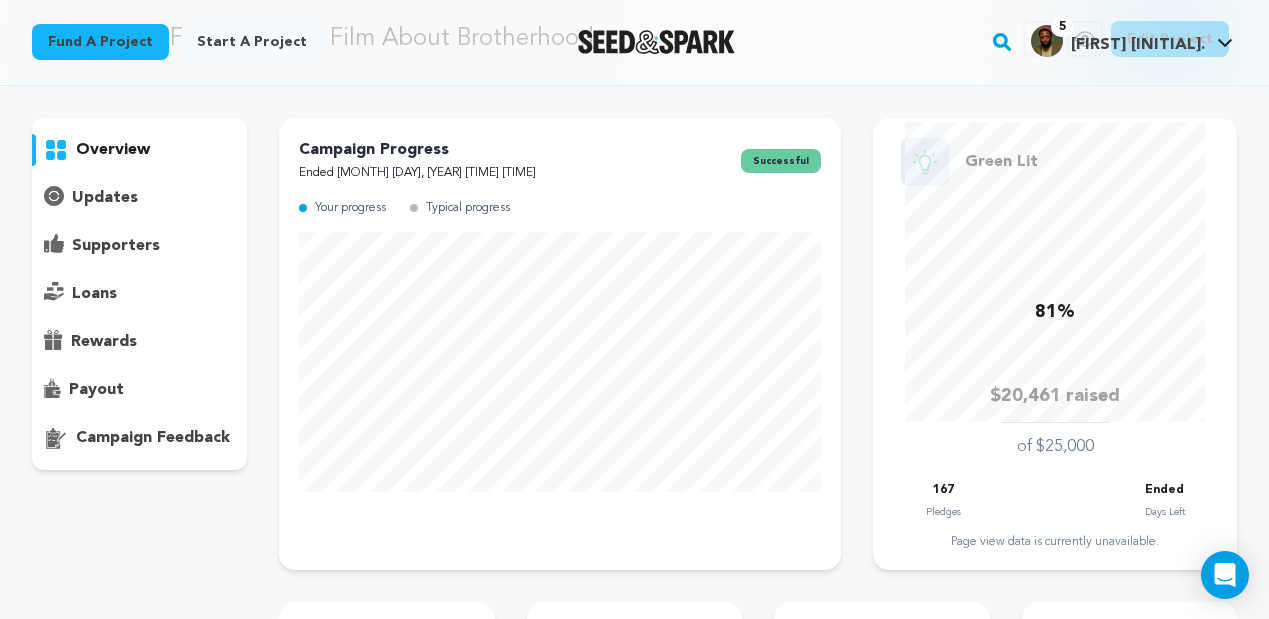 click on "updates" at bounding box center [105, 198] 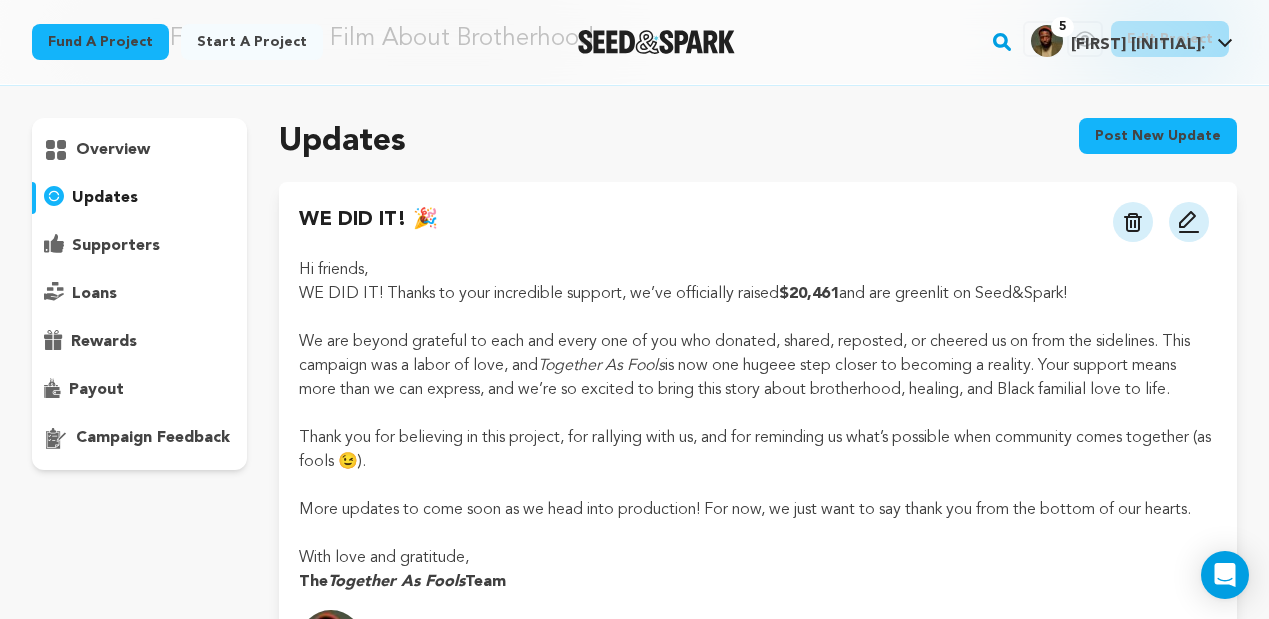click on "overview" at bounding box center (139, 294) 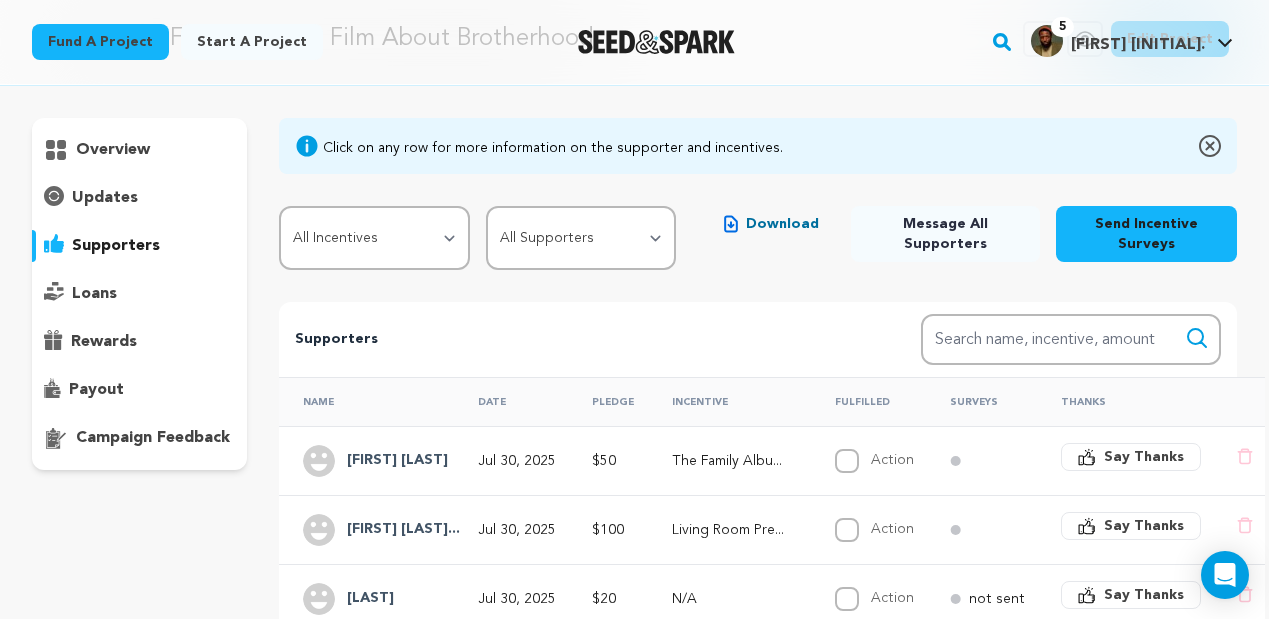 click on "overview" at bounding box center (139, 294) 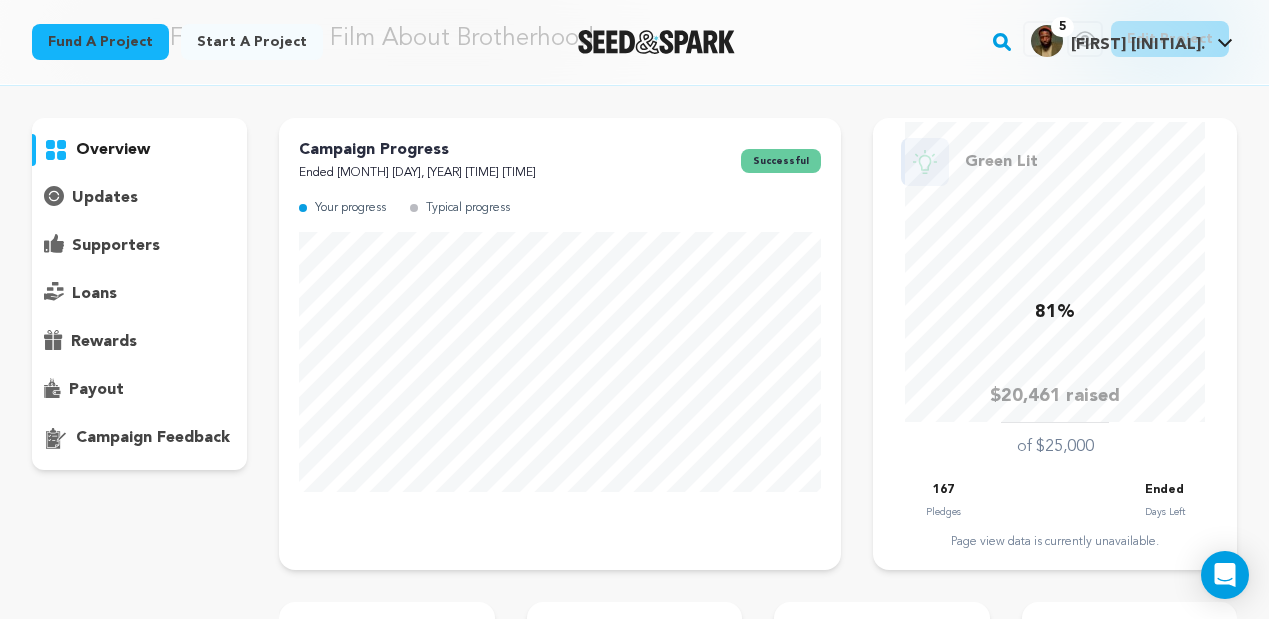click on "overview" at bounding box center (113, 150) 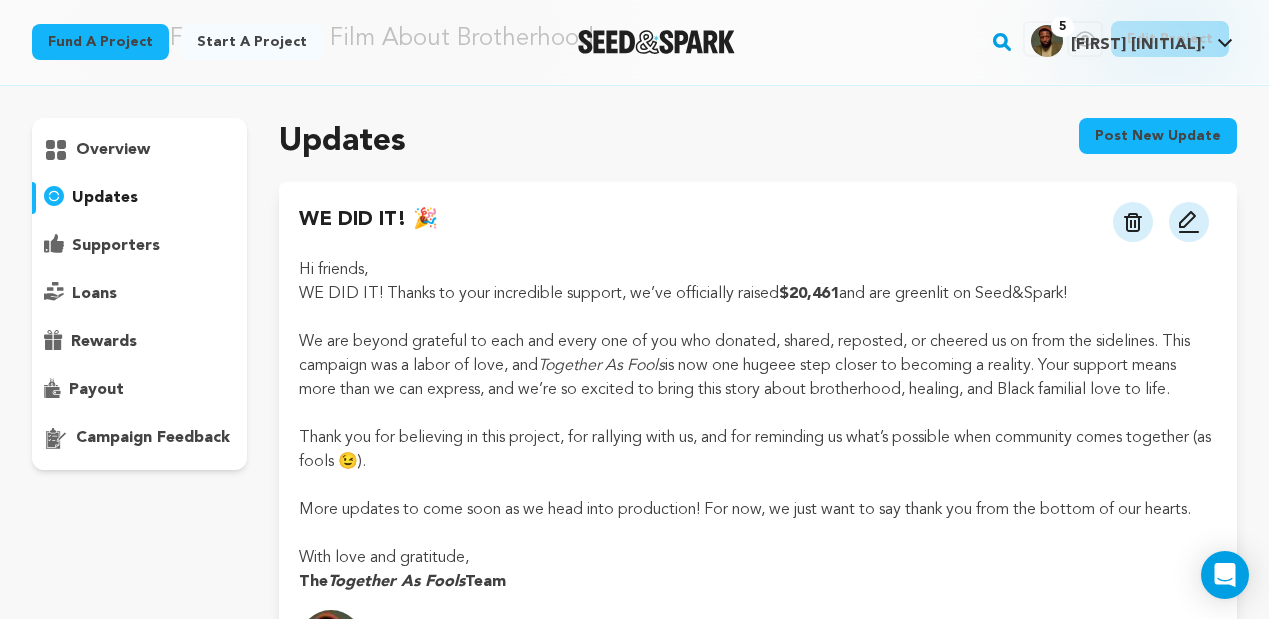 click on "updates" at bounding box center [105, 198] 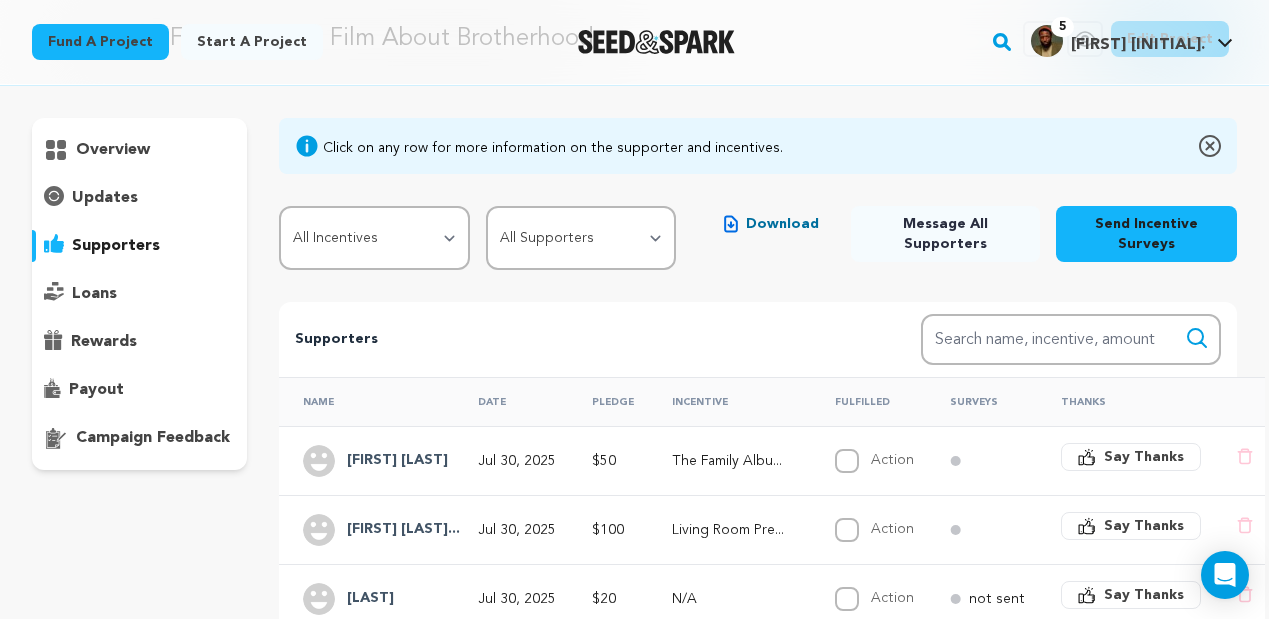 click on "loans" at bounding box center [139, 294] 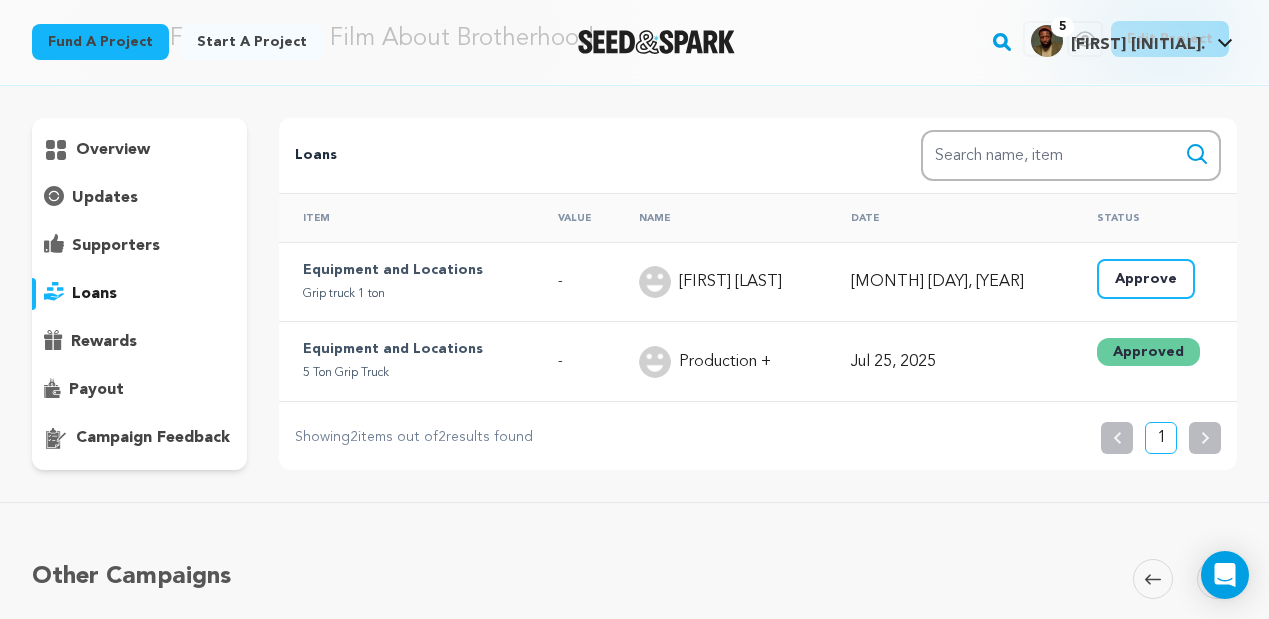 click on "rewards" at bounding box center [104, 342] 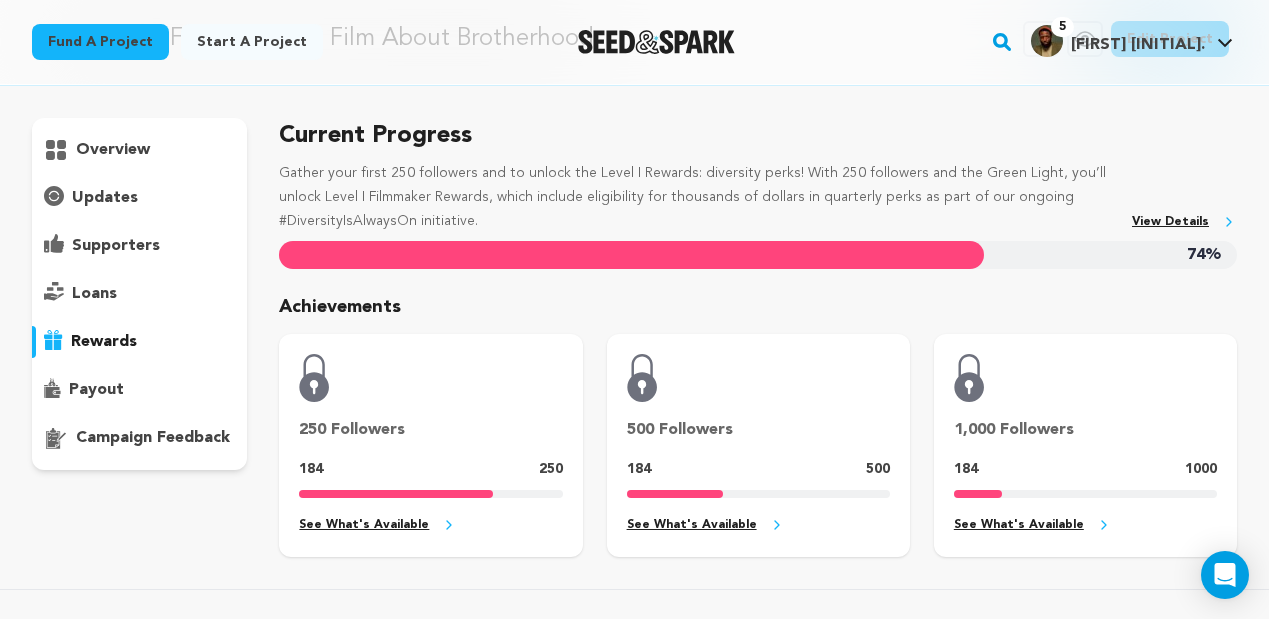 click on "View Details" at bounding box center [1184, 222] 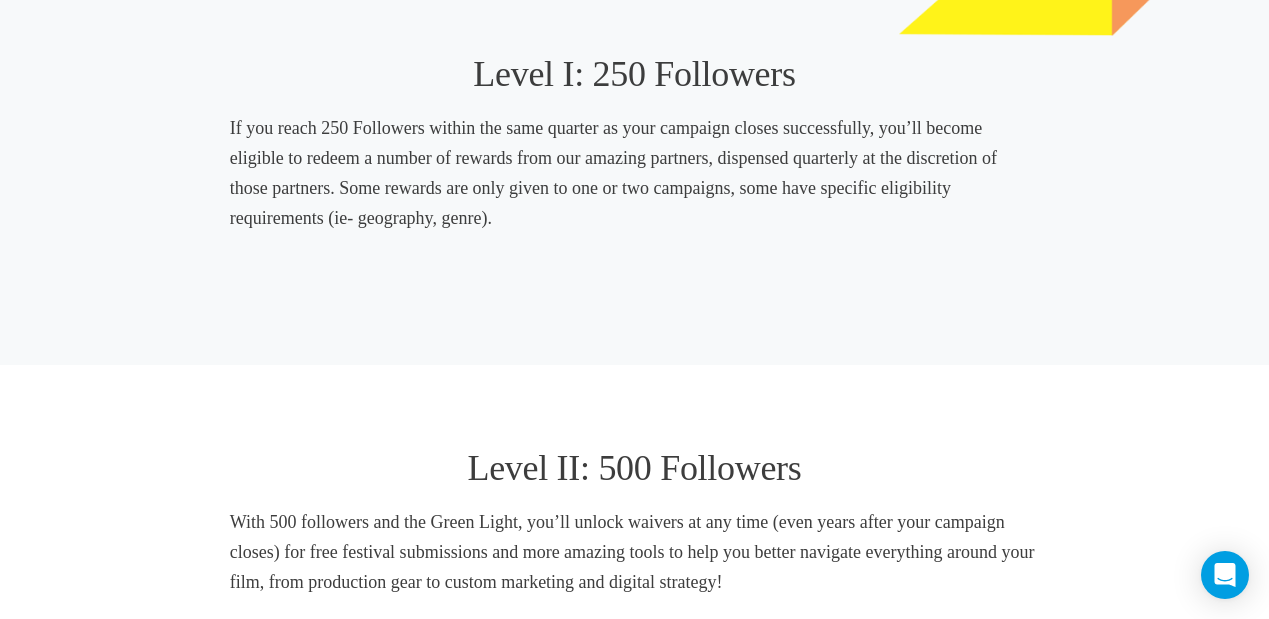 scroll, scrollTop: 774, scrollLeft: 0, axis: vertical 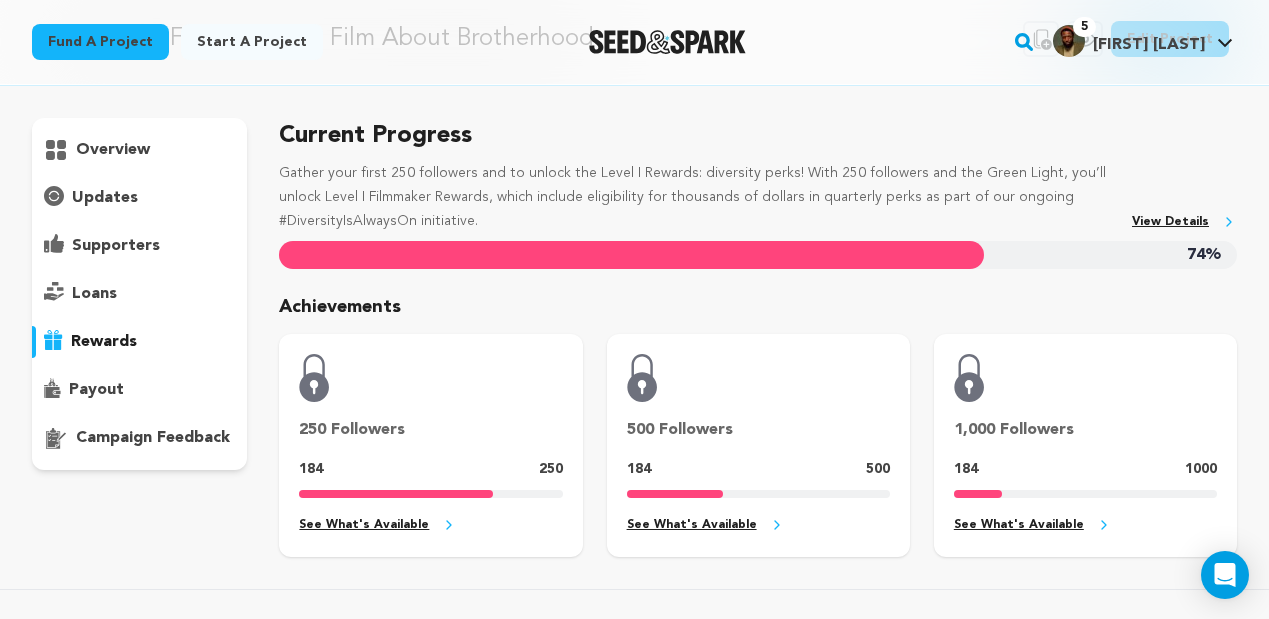 click on "supporters" at bounding box center (139, 246) 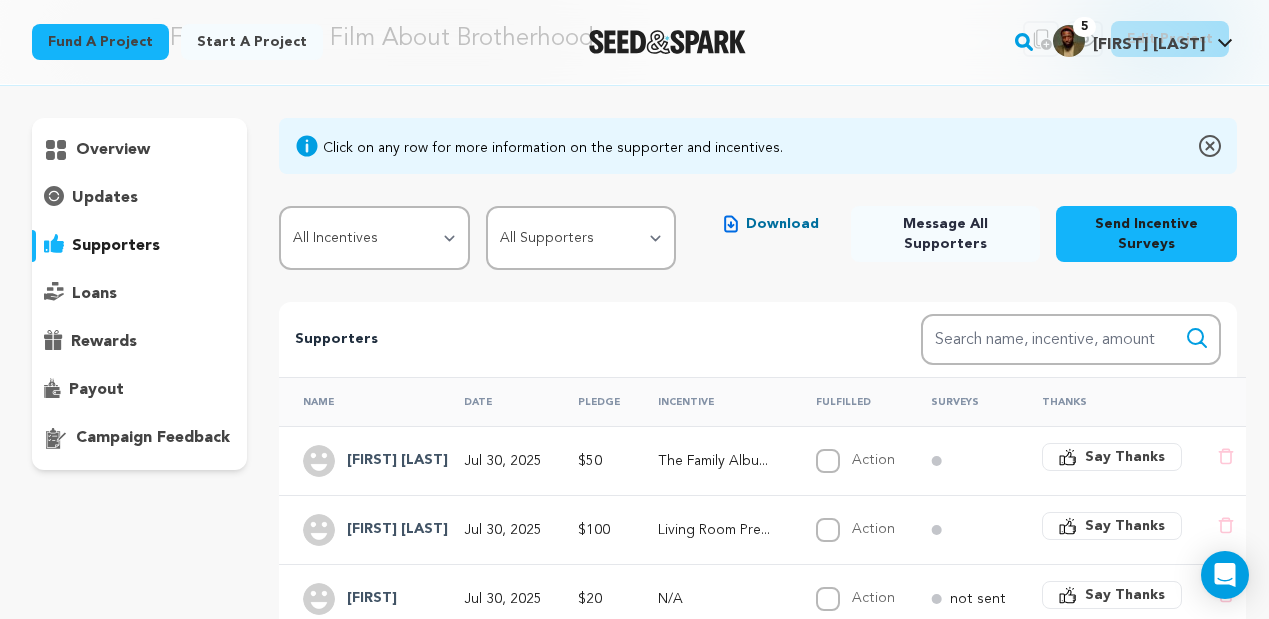 click on "payout" at bounding box center (139, 390) 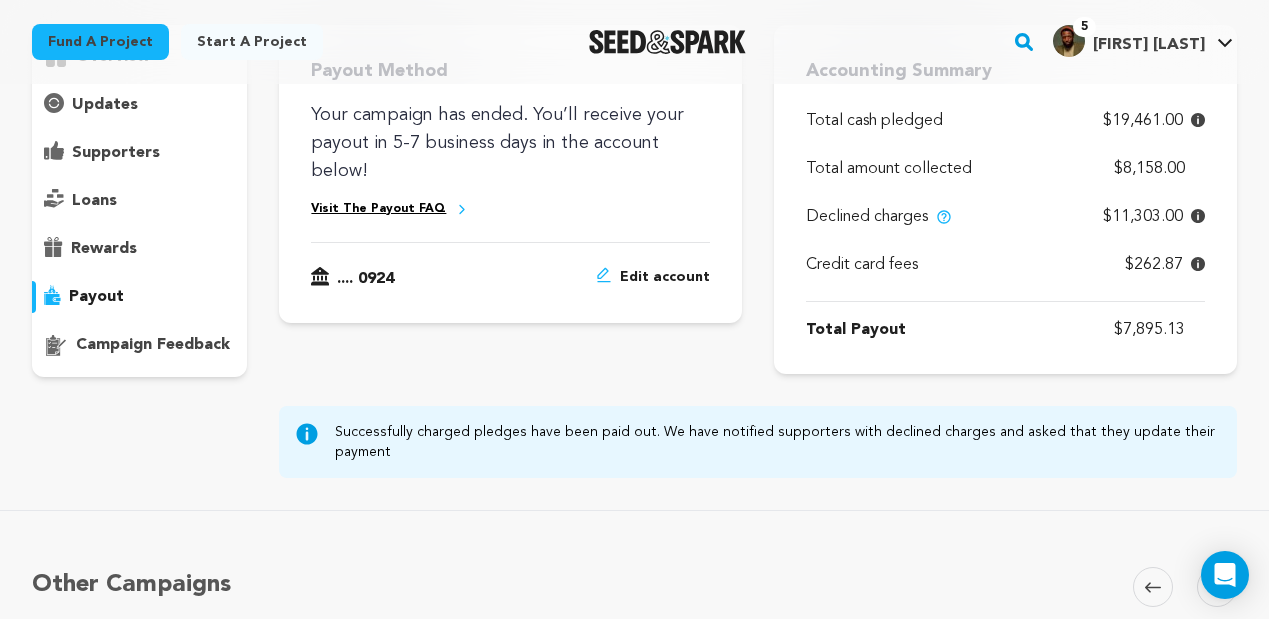 scroll, scrollTop: 69, scrollLeft: 0, axis: vertical 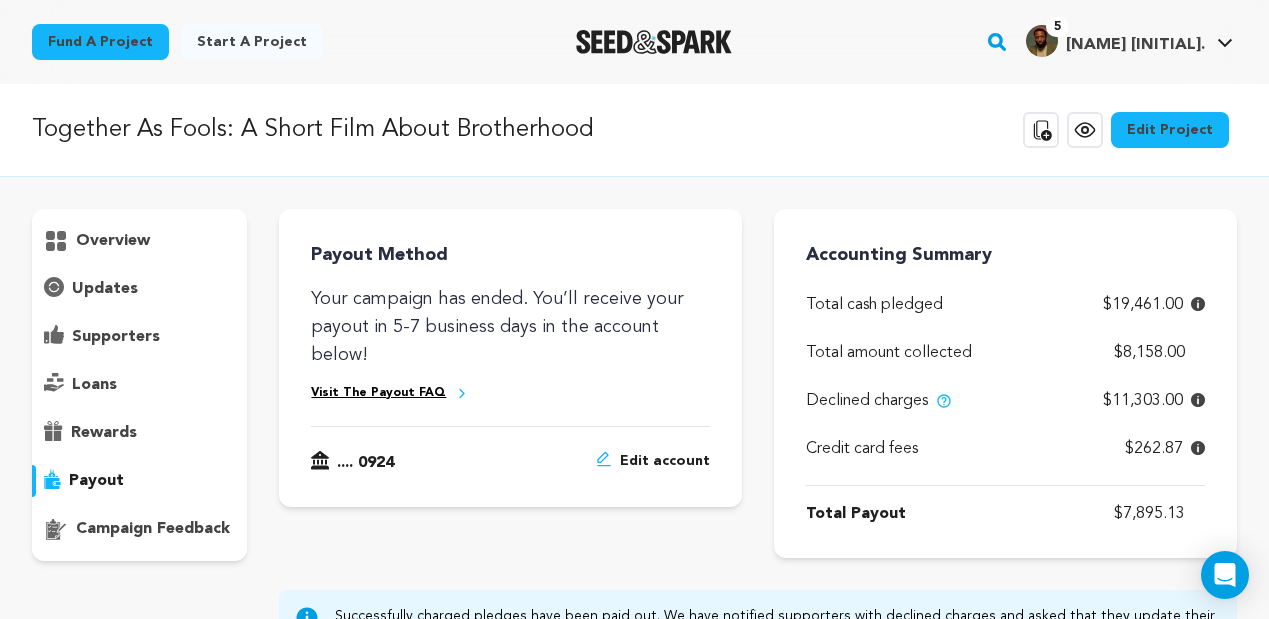 click on "overview" at bounding box center [139, 241] 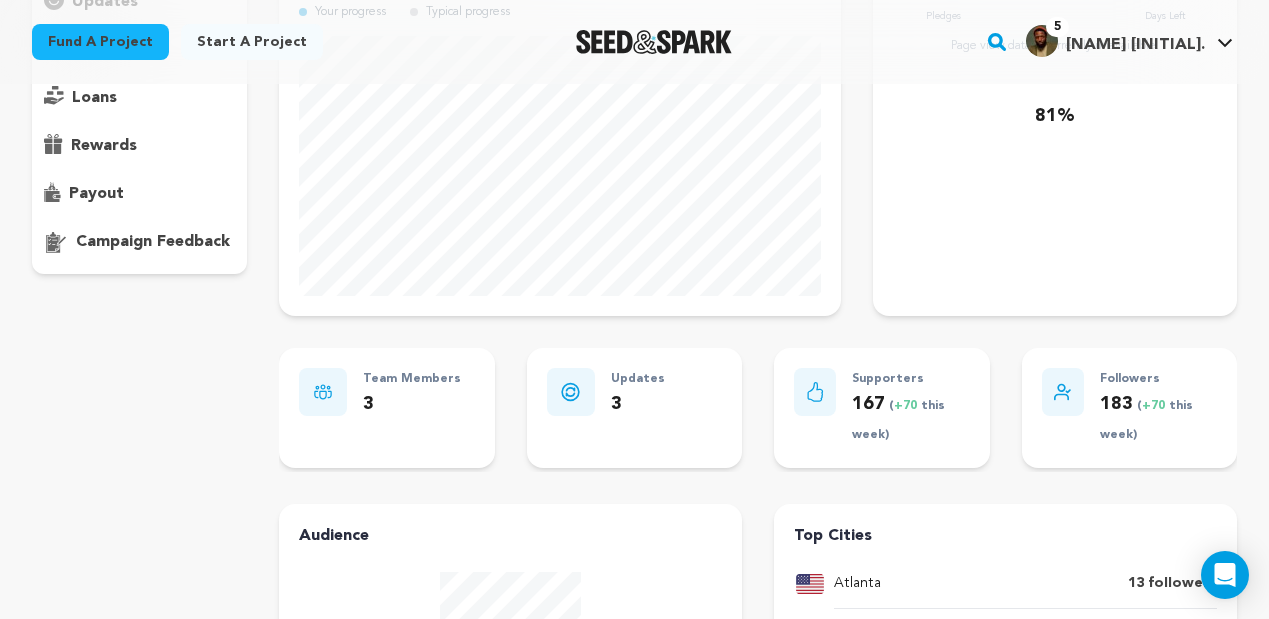 scroll, scrollTop: 220, scrollLeft: 0, axis: vertical 